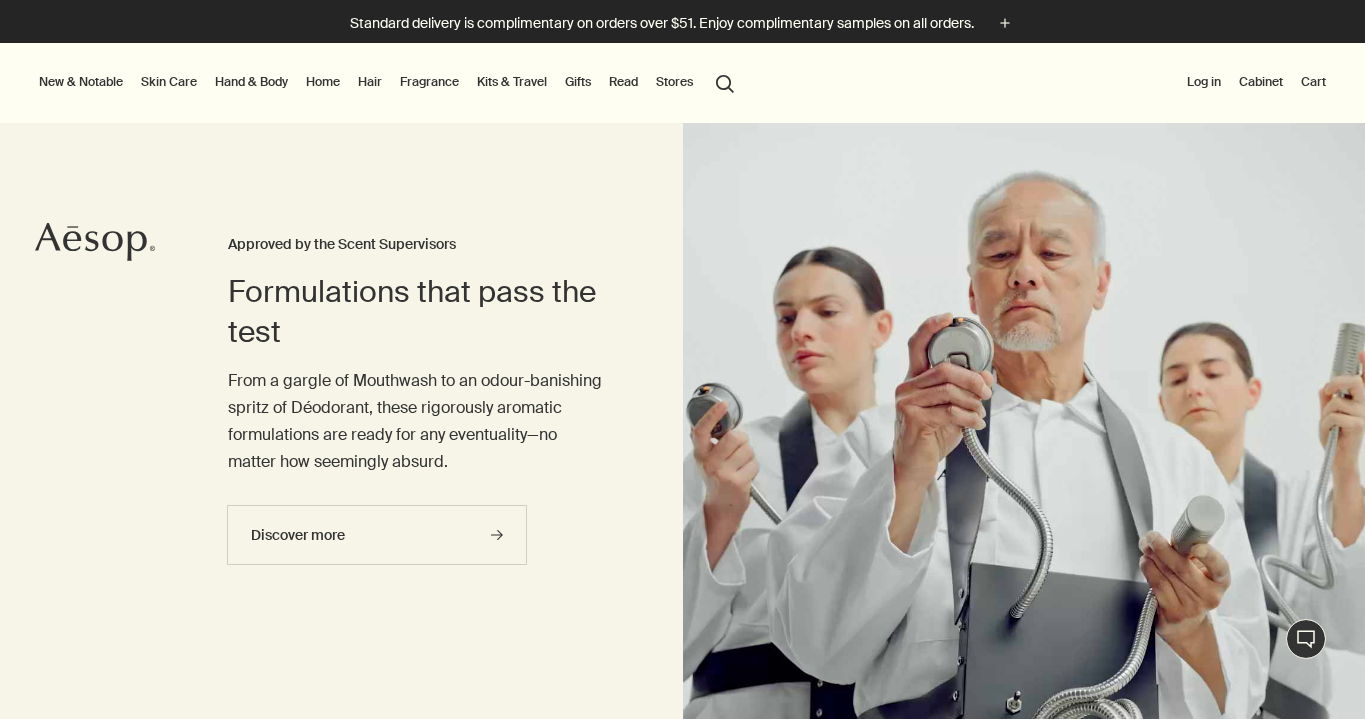 scroll, scrollTop: 0, scrollLeft: 0, axis: both 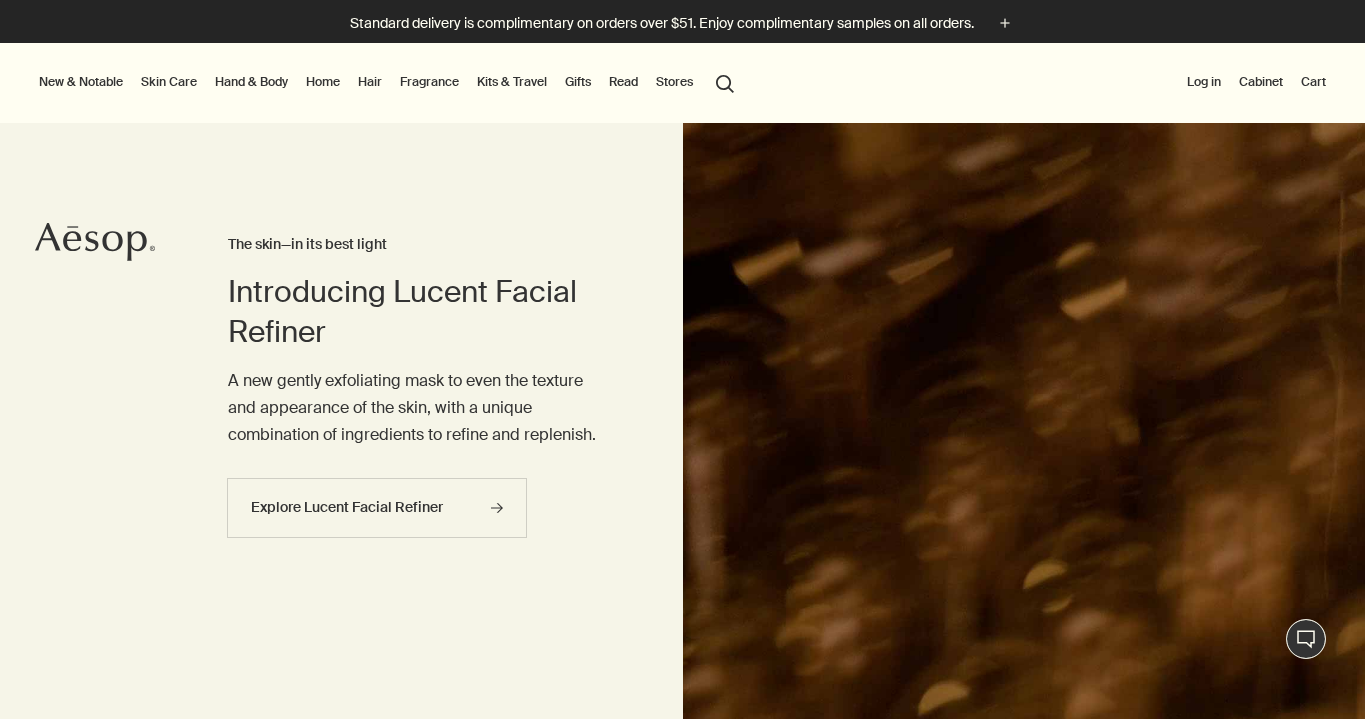 click on "Log in" at bounding box center [1204, 82] 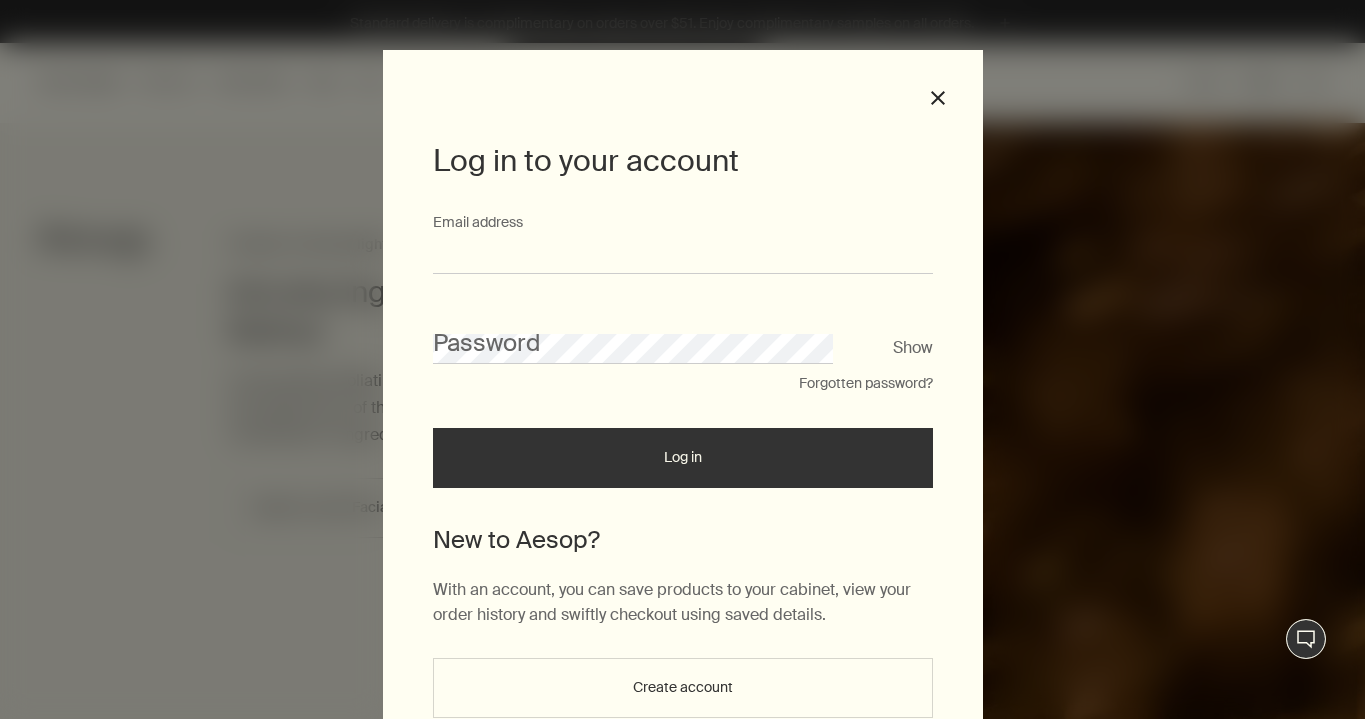 click on "Email address" at bounding box center (683, 255) 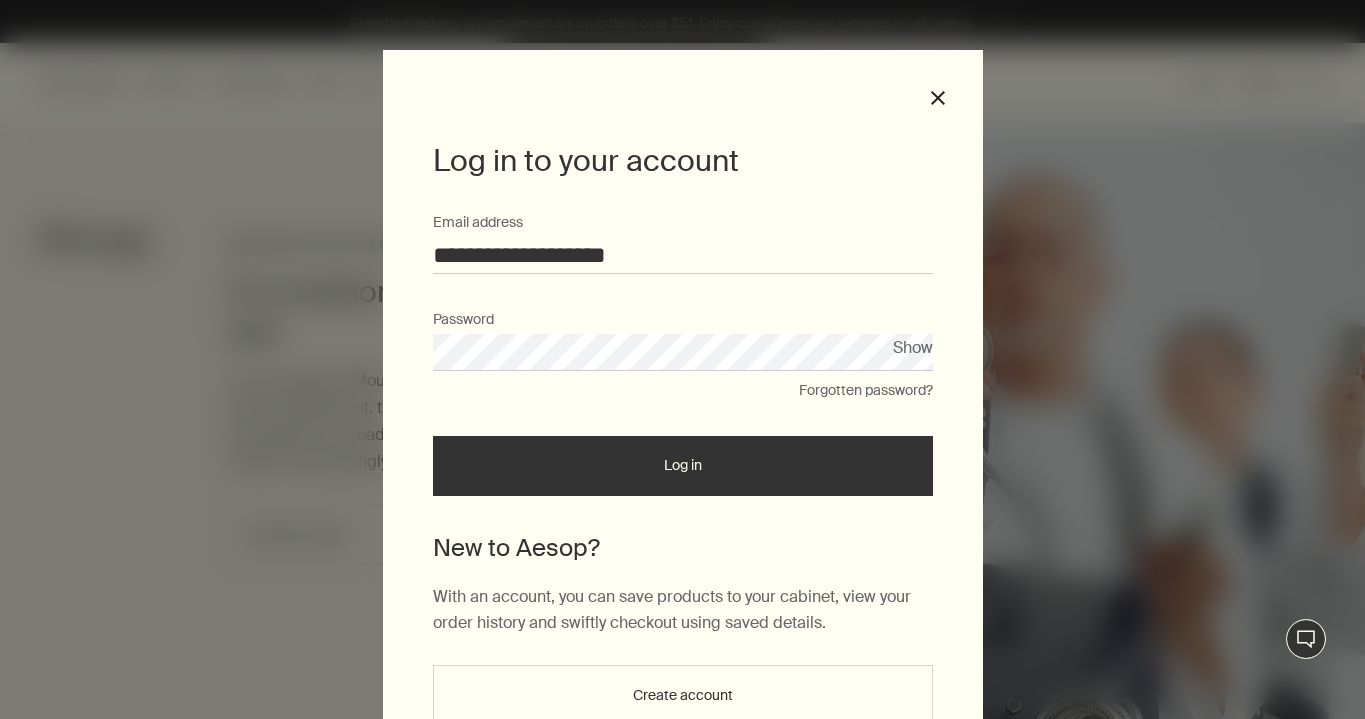 click on "Log in" at bounding box center (683, 466) 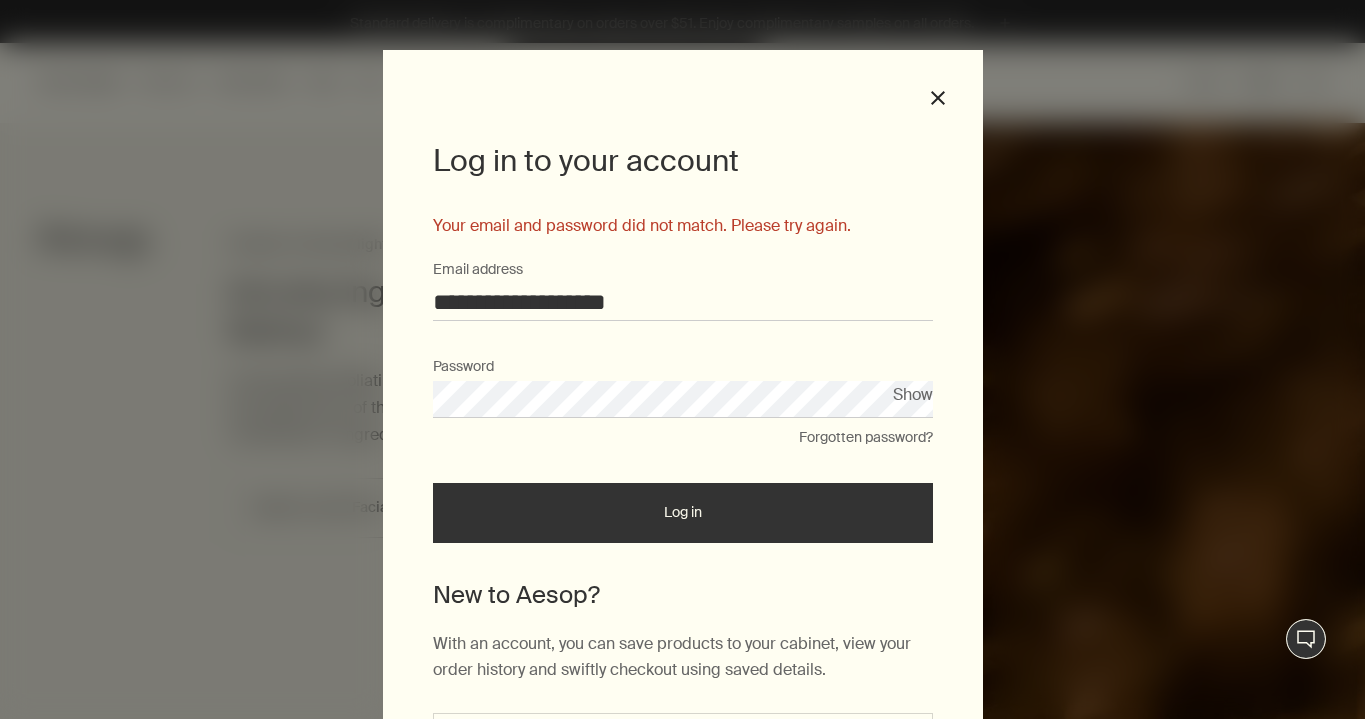 click on "**********" at bounding box center [683, 302] 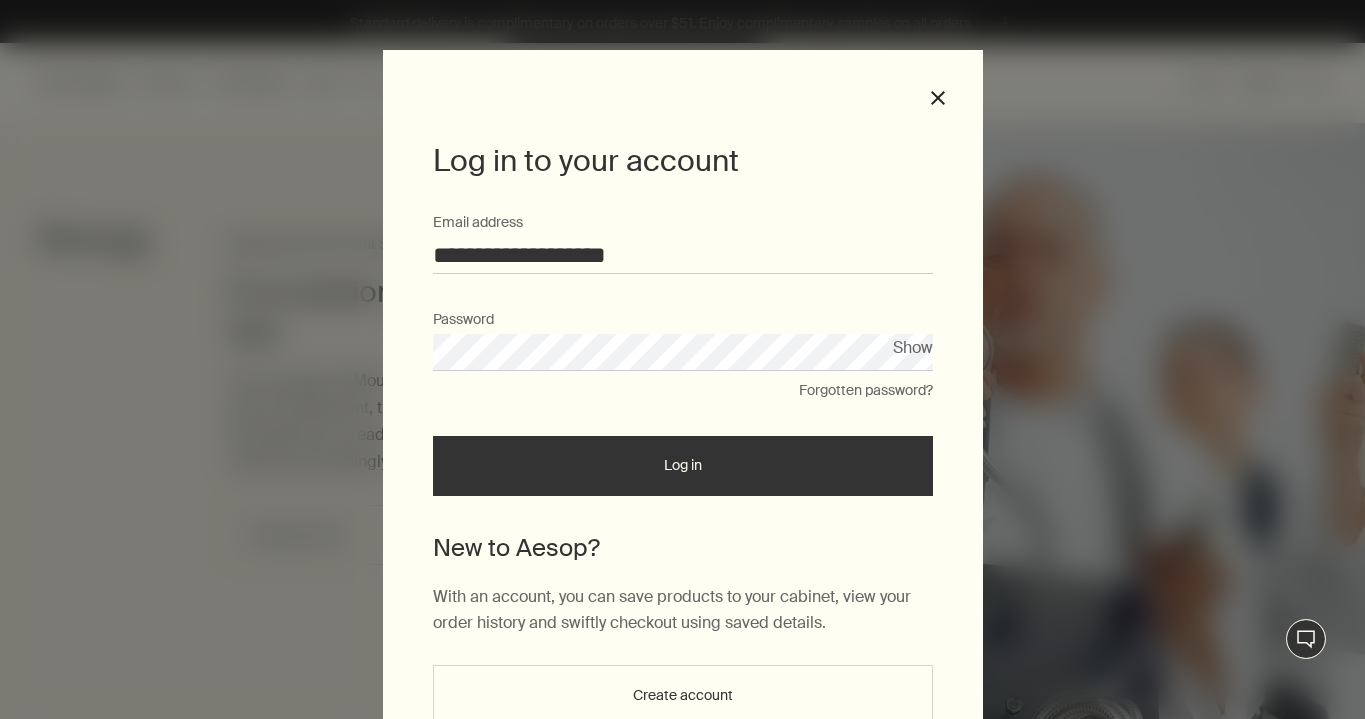 type on "**********" 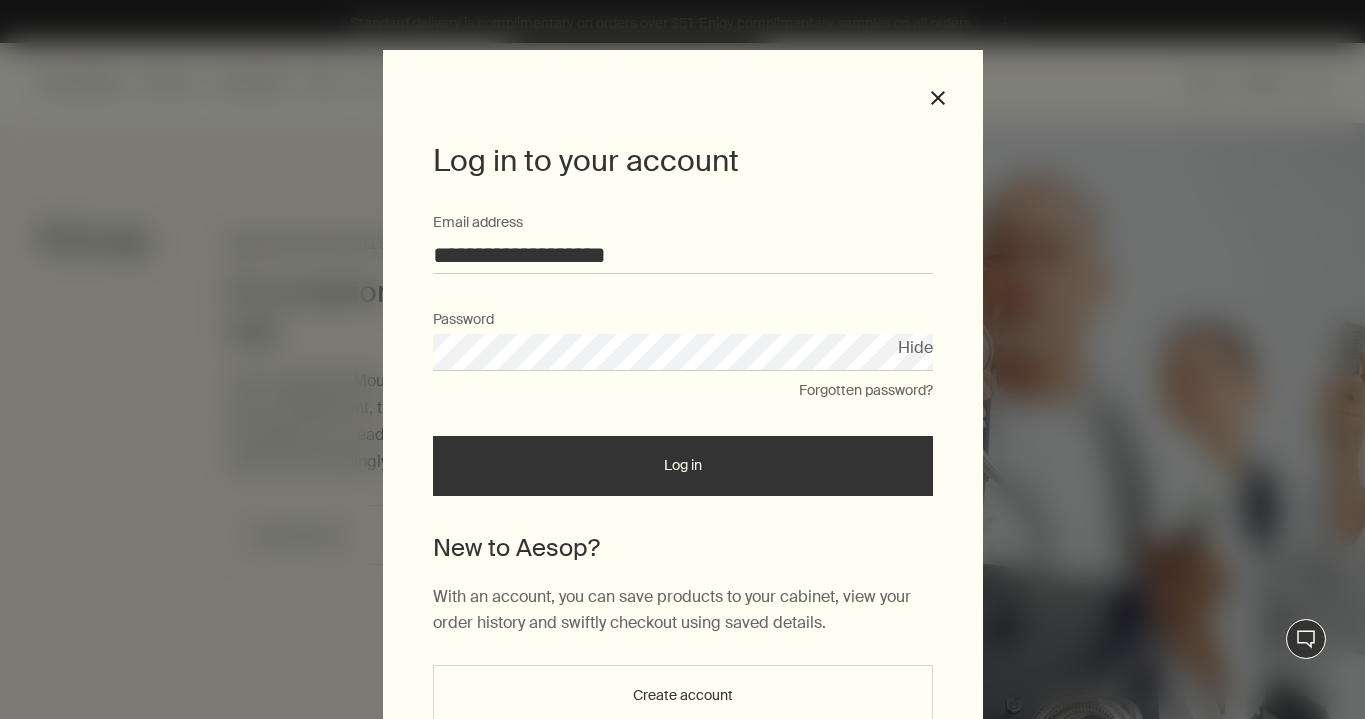 click on "Hide" at bounding box center (915, 347) 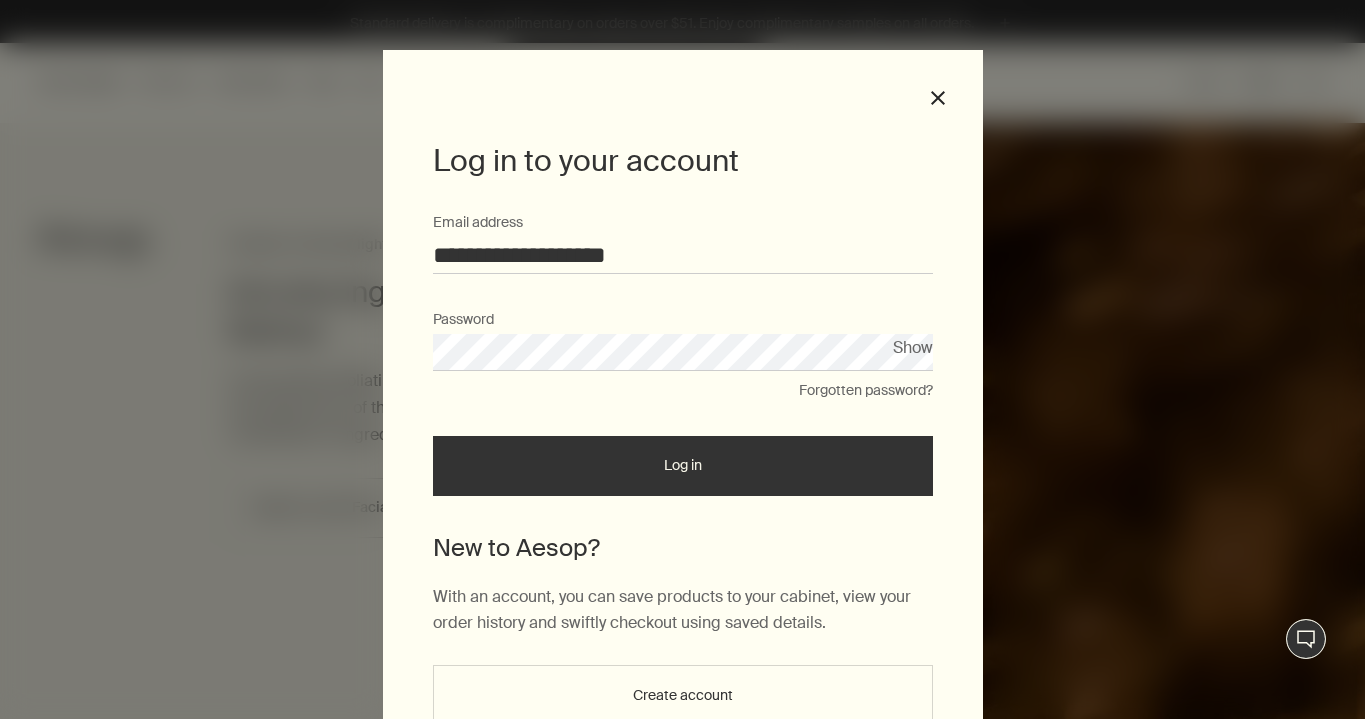 click on "Log in" at bounding box center (683, 466) 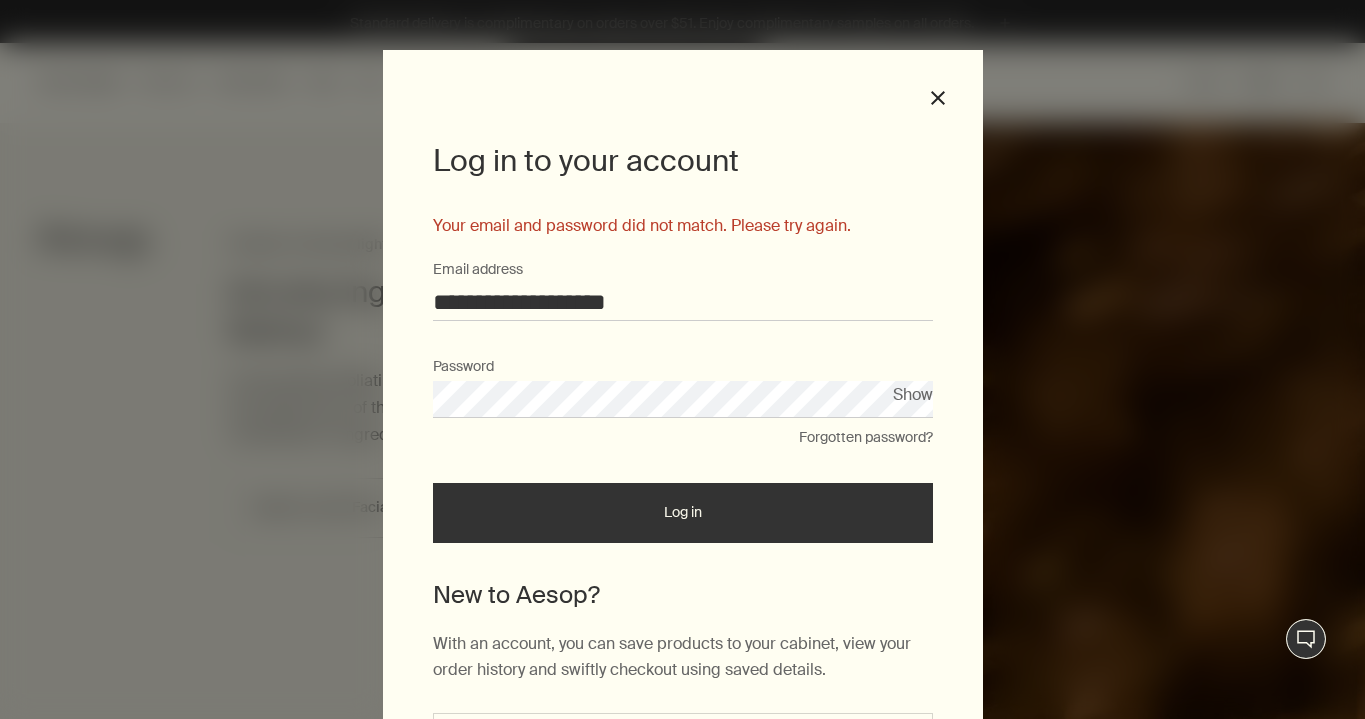 click on "Show" at bounding box center (913, 394) 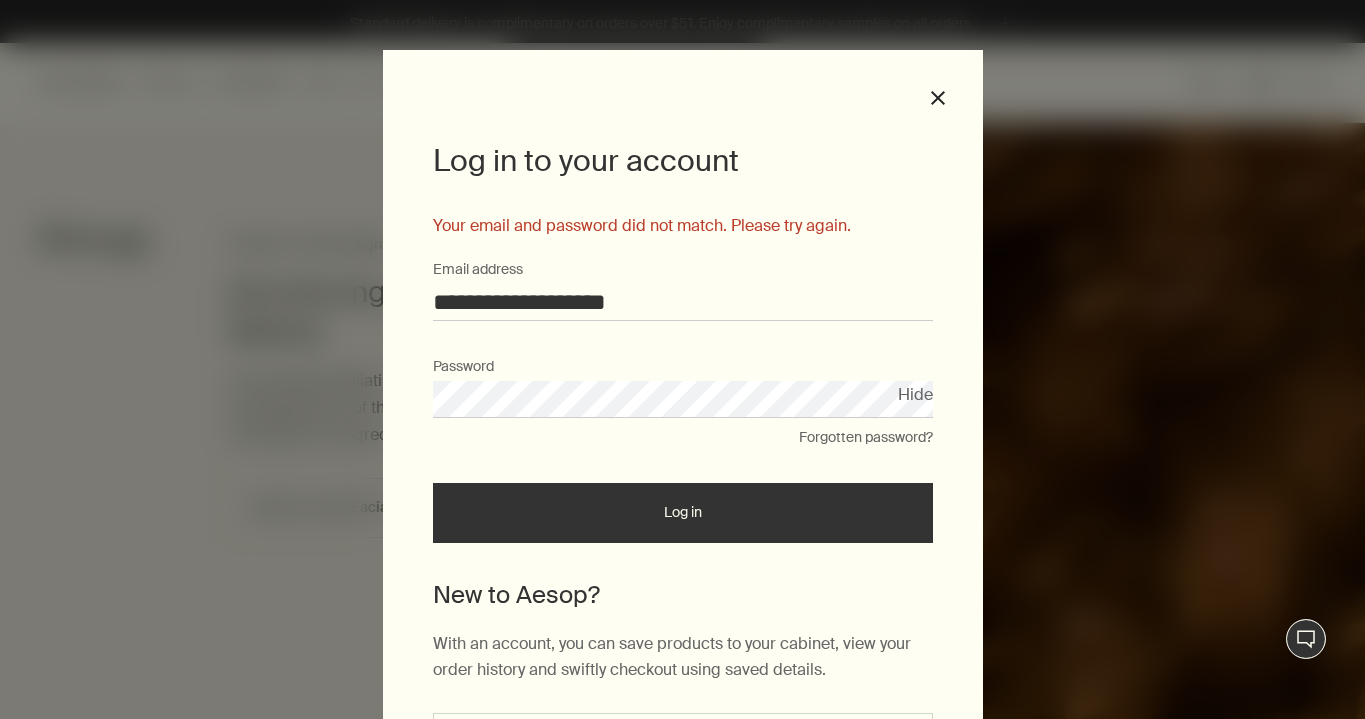 click on "Log in" at bounding box center [683, 513] 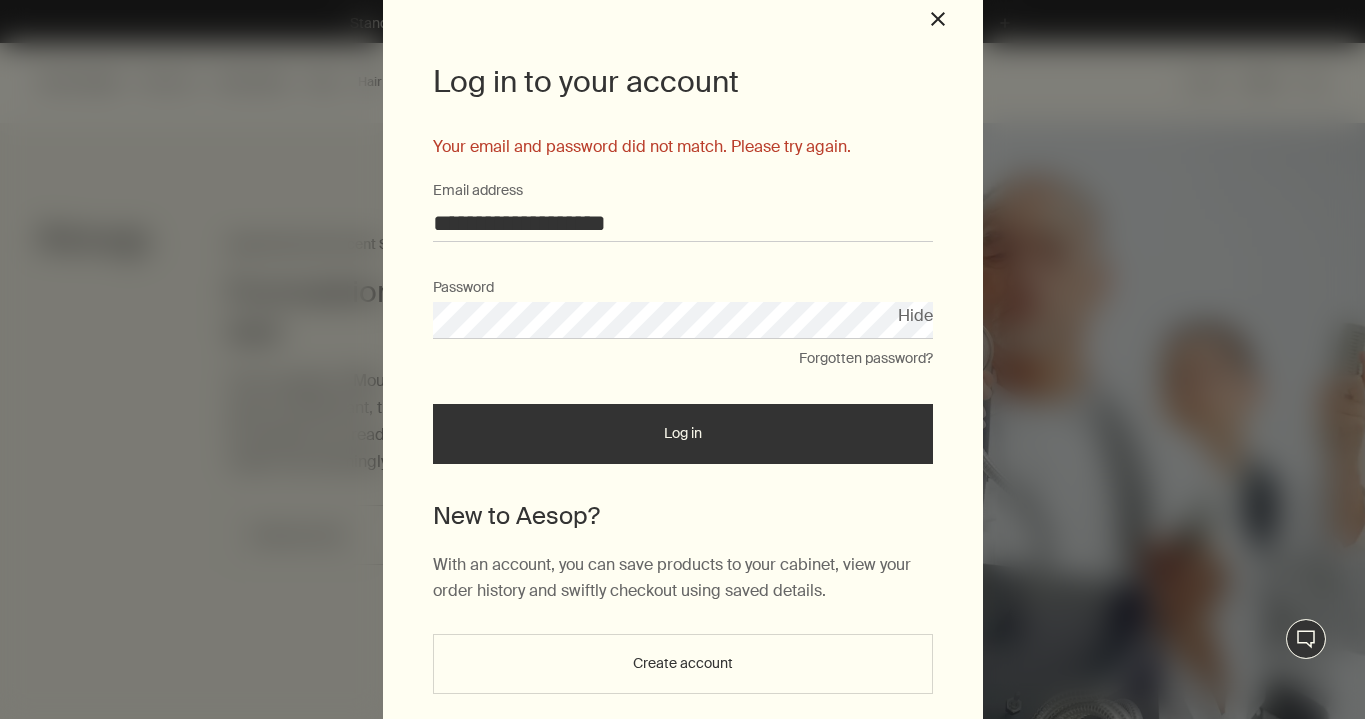 scroll, scrollTop: 153, scrollLeft: 0, axis: vertical 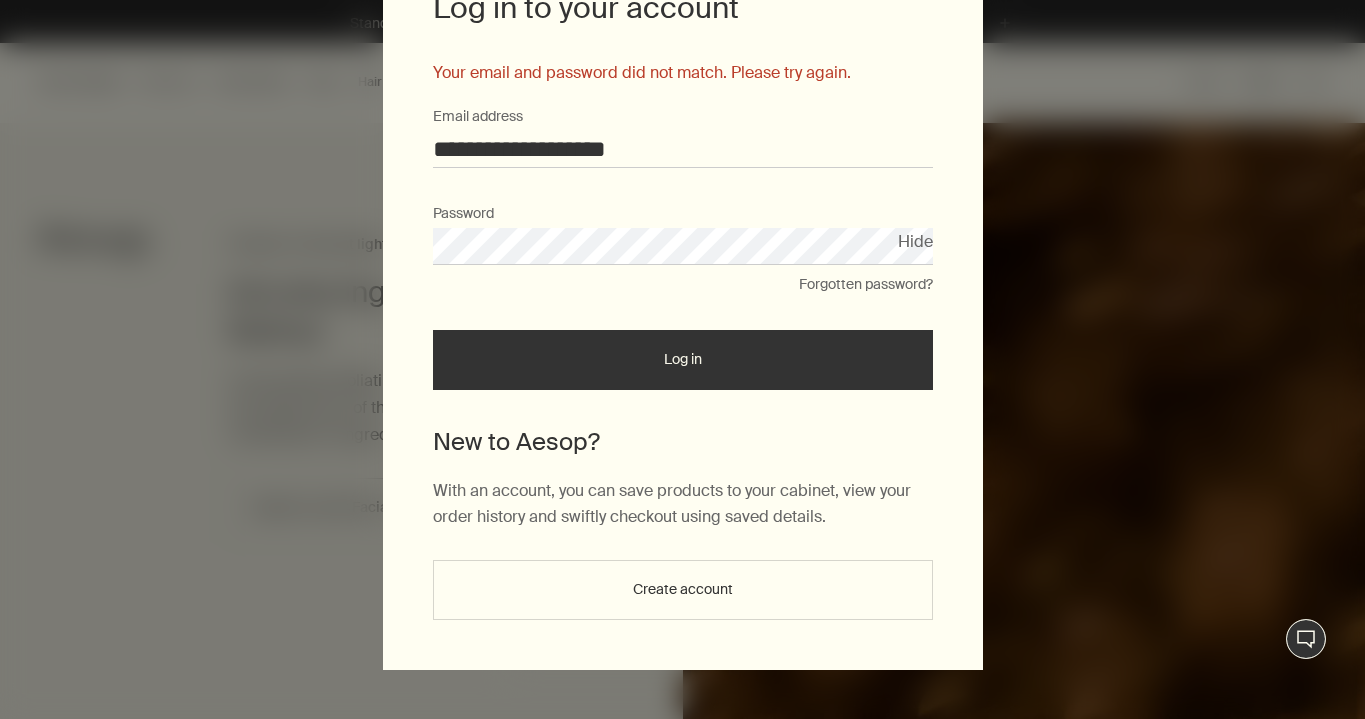 click on "Create account" at bounding box center (683, 590) 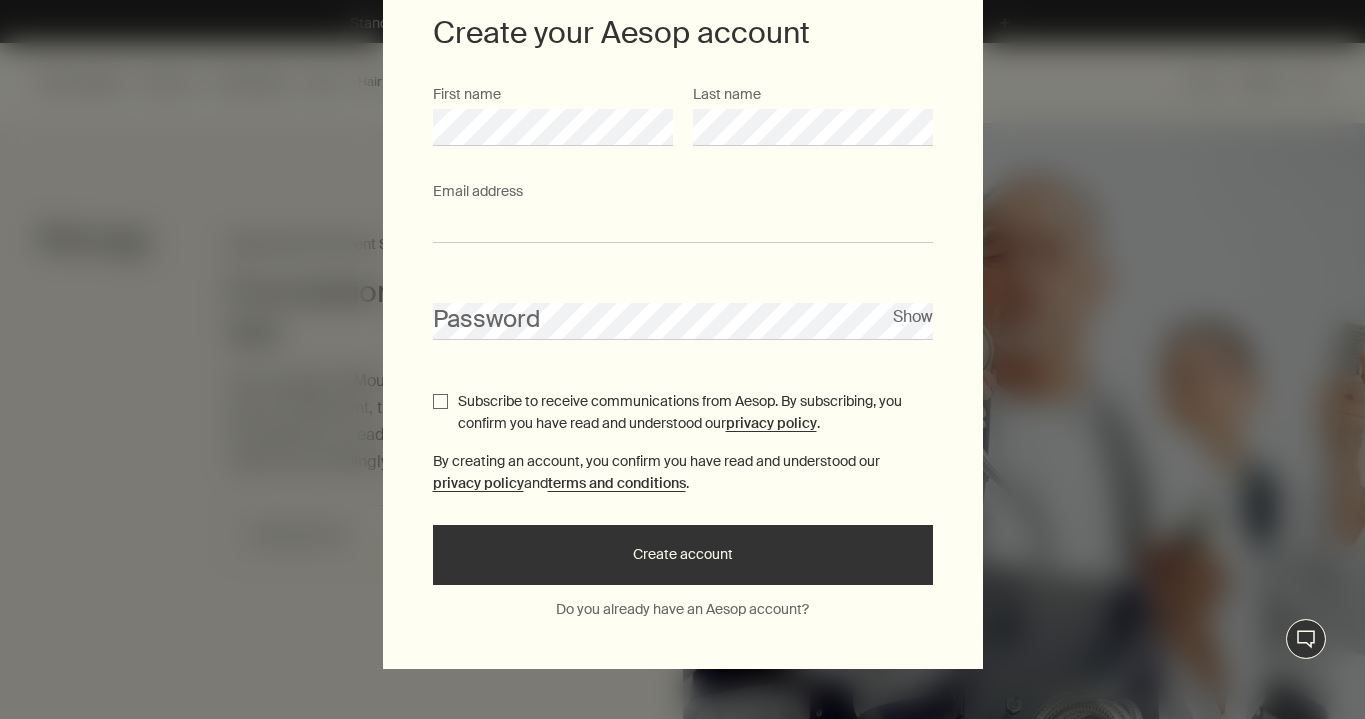 click on "Email address" at bounding box center (683, 224) 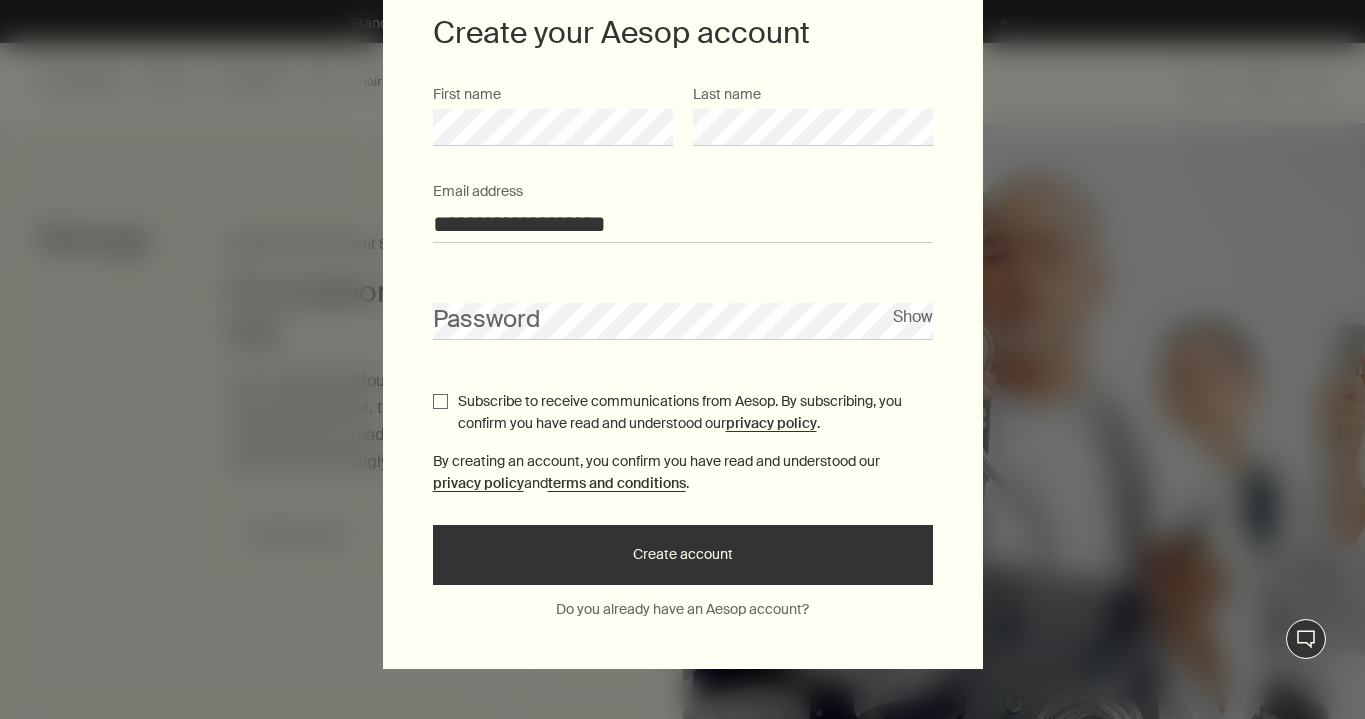 type on "**********" 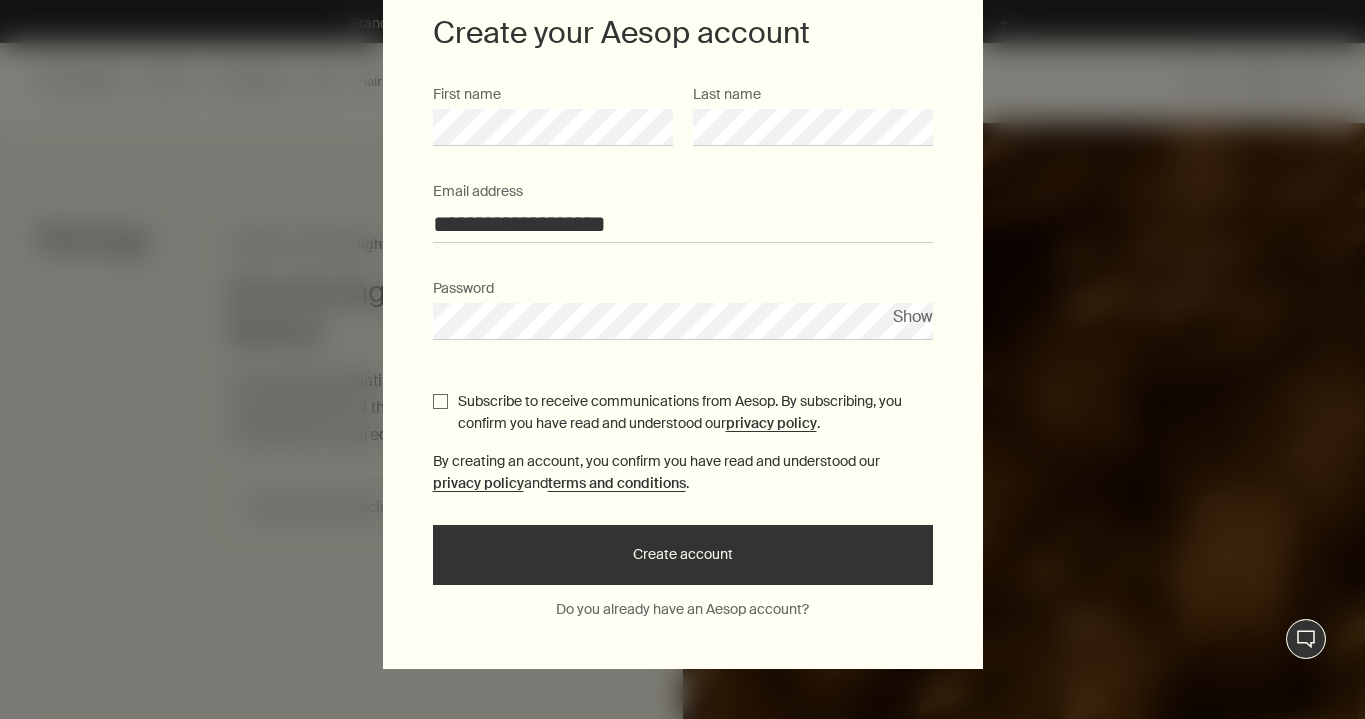 click on "Subscribe to receive communications from Aesop. By subscribing, you confirm you have read and understood our  privacy policy ." at bounding box center [440, 401] 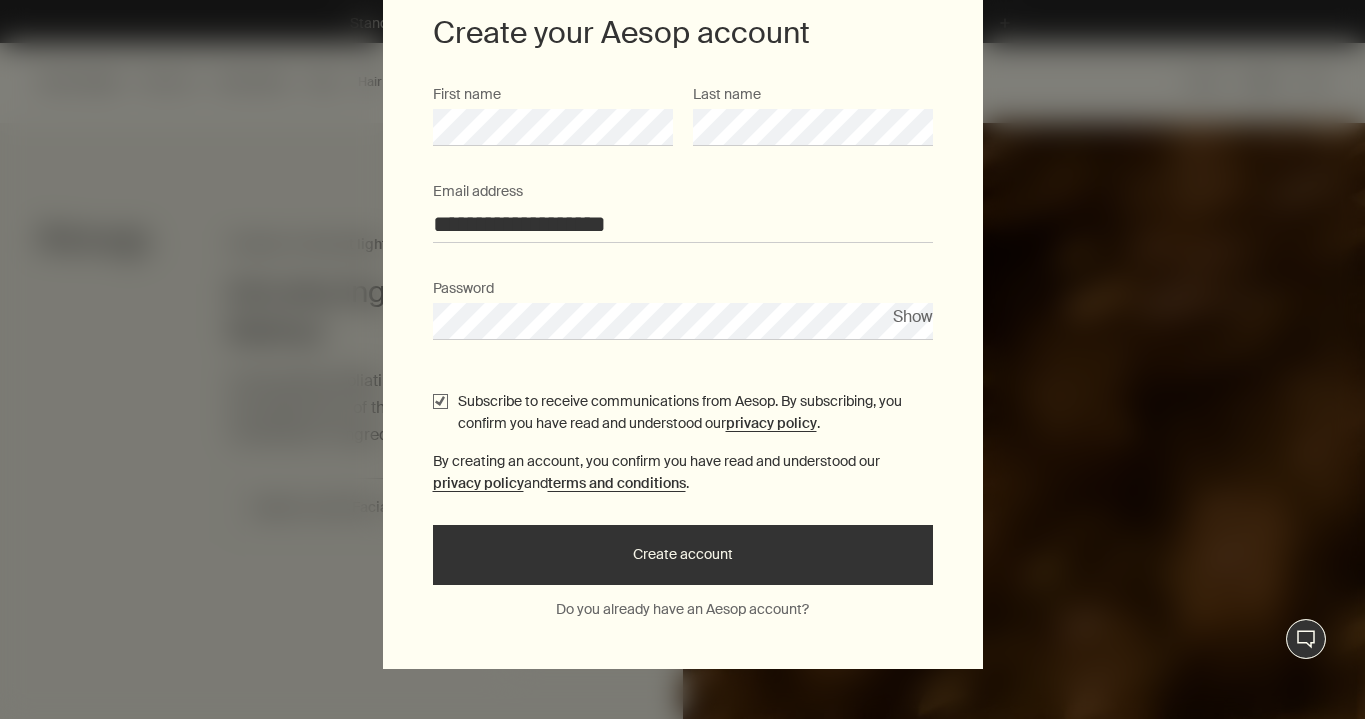 click on "Create account" at bounding box center [683, 555] 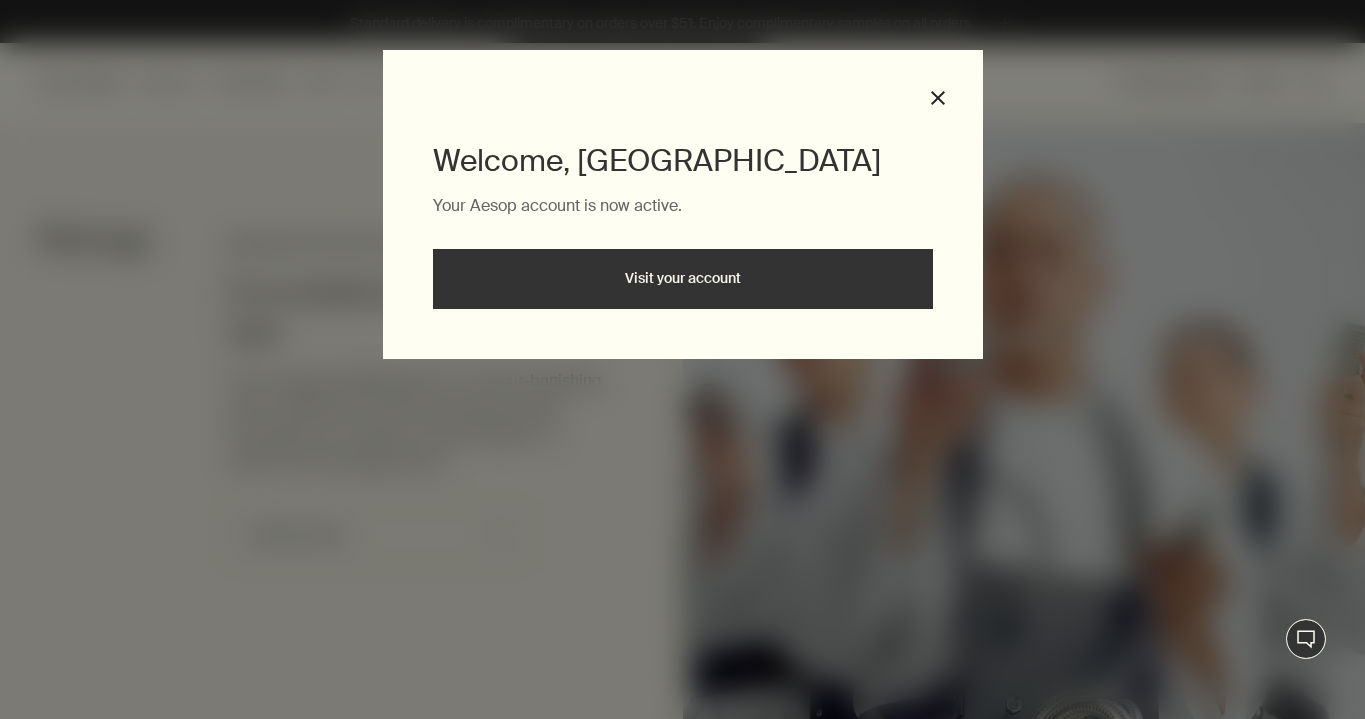 scroll, scrollTop: 0, scrollLeft: 0, axis: both 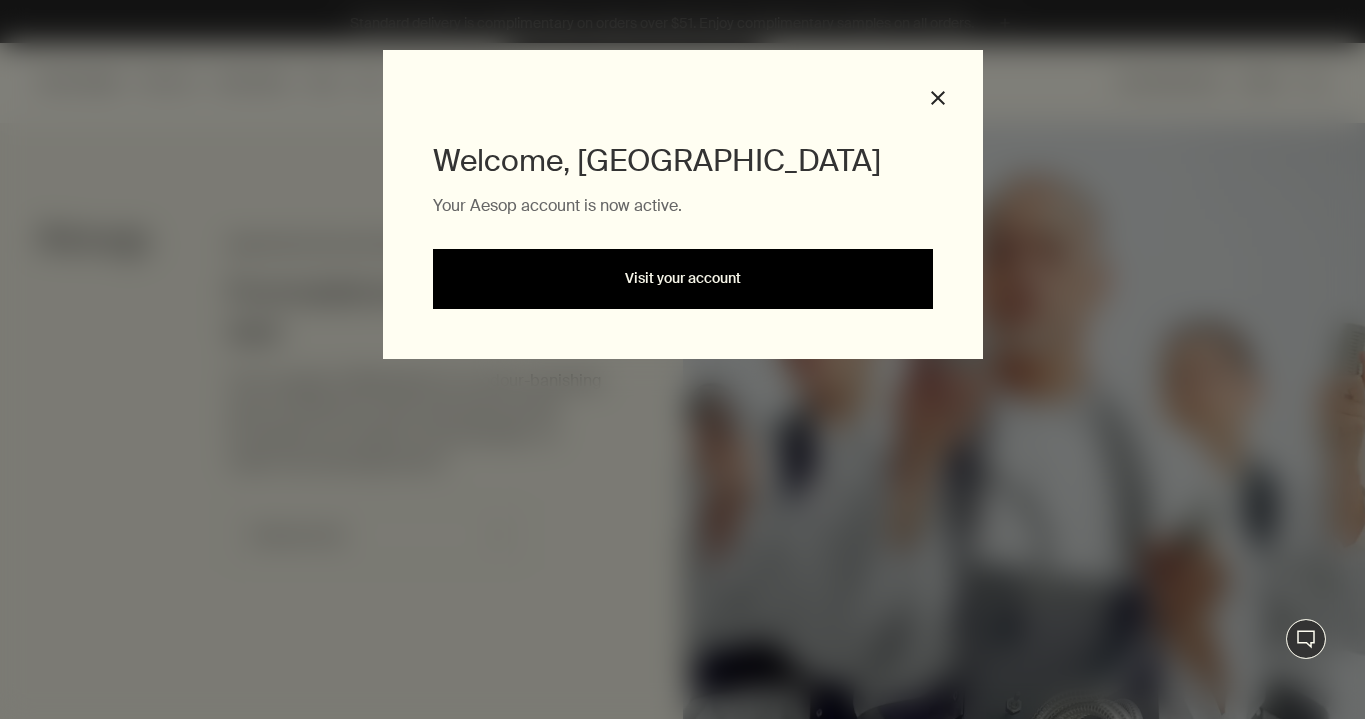 click on "Visit your account" at bounding box center [683, 279] 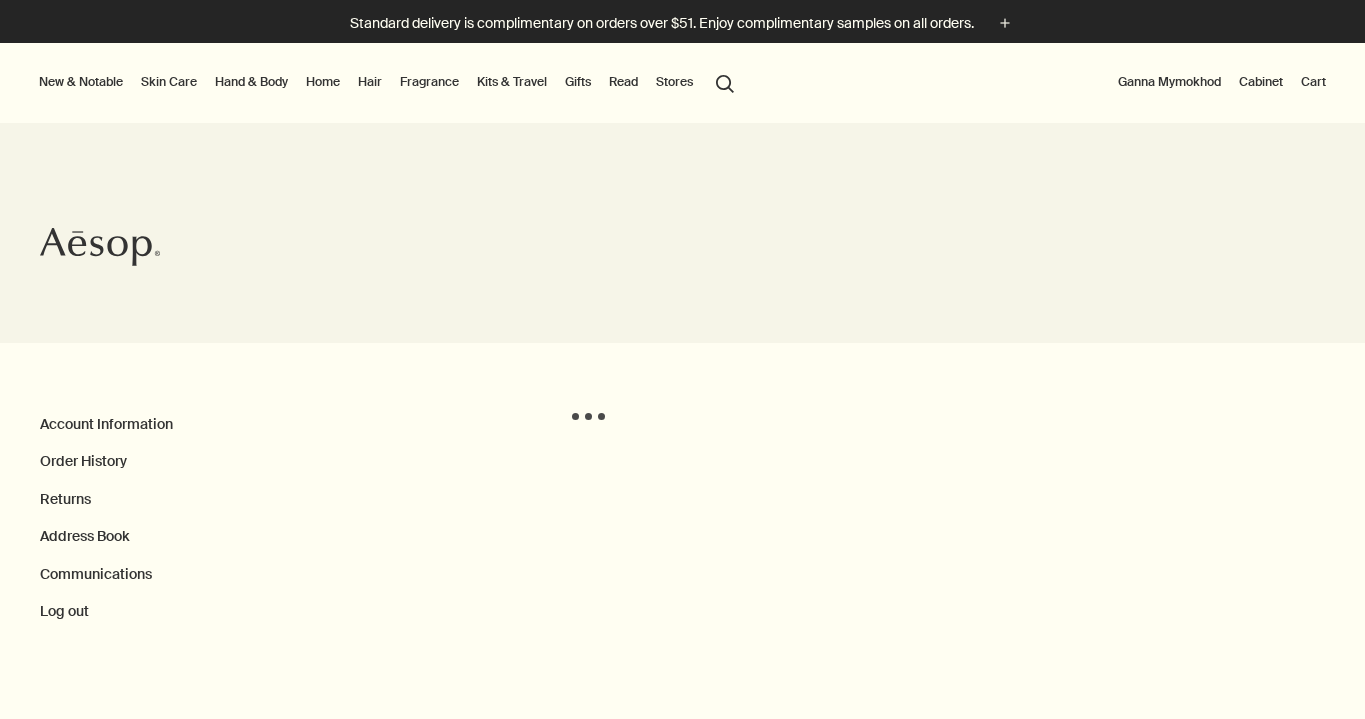 scroll, scrollTop: 0, scrollLeft: 0, axis: both 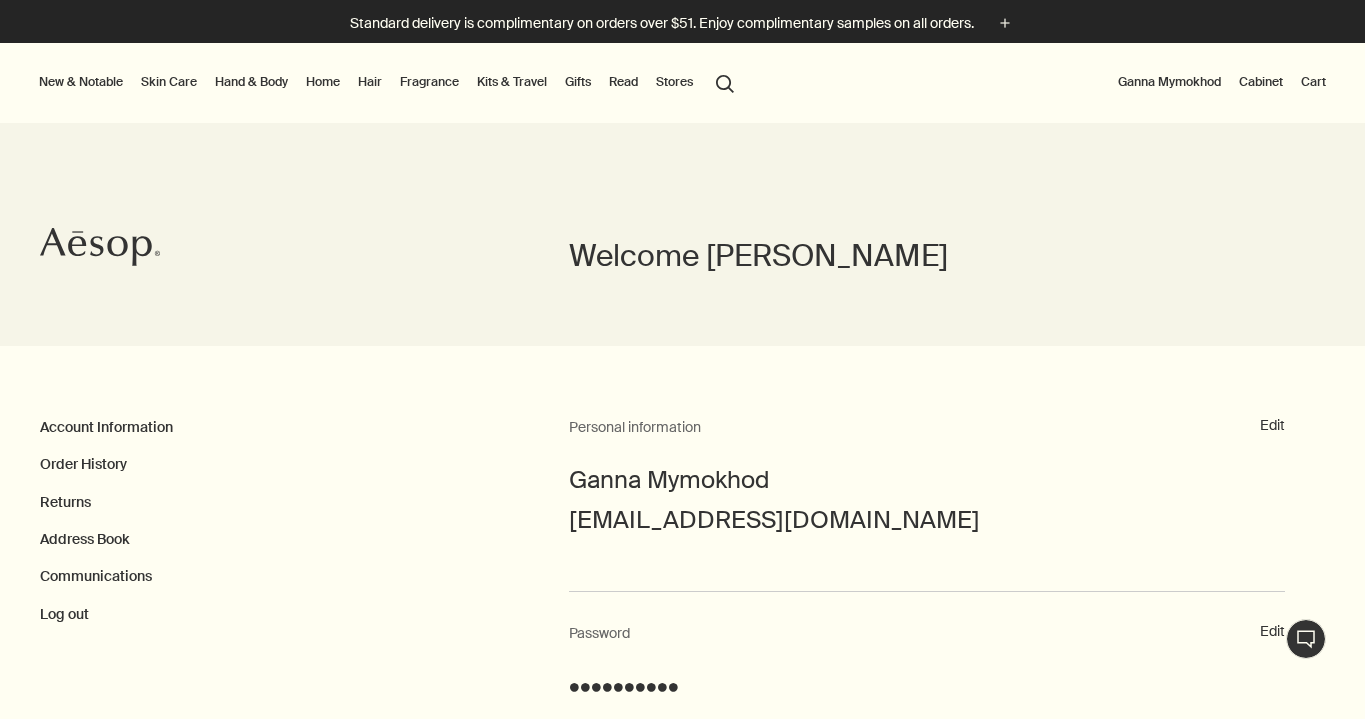 click on "Cart" at bounding box center [1313, 82] 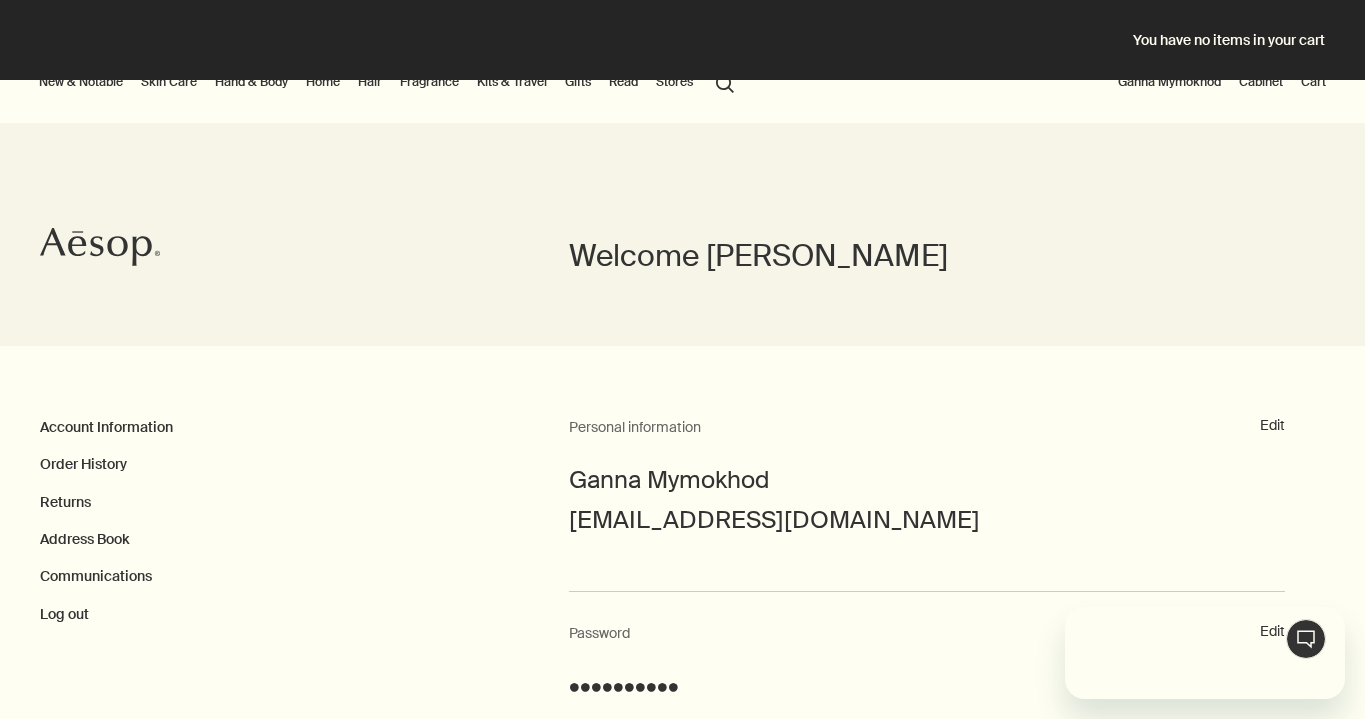 scroll, scrollTop: 0, scrollLeft: 0, axis: both 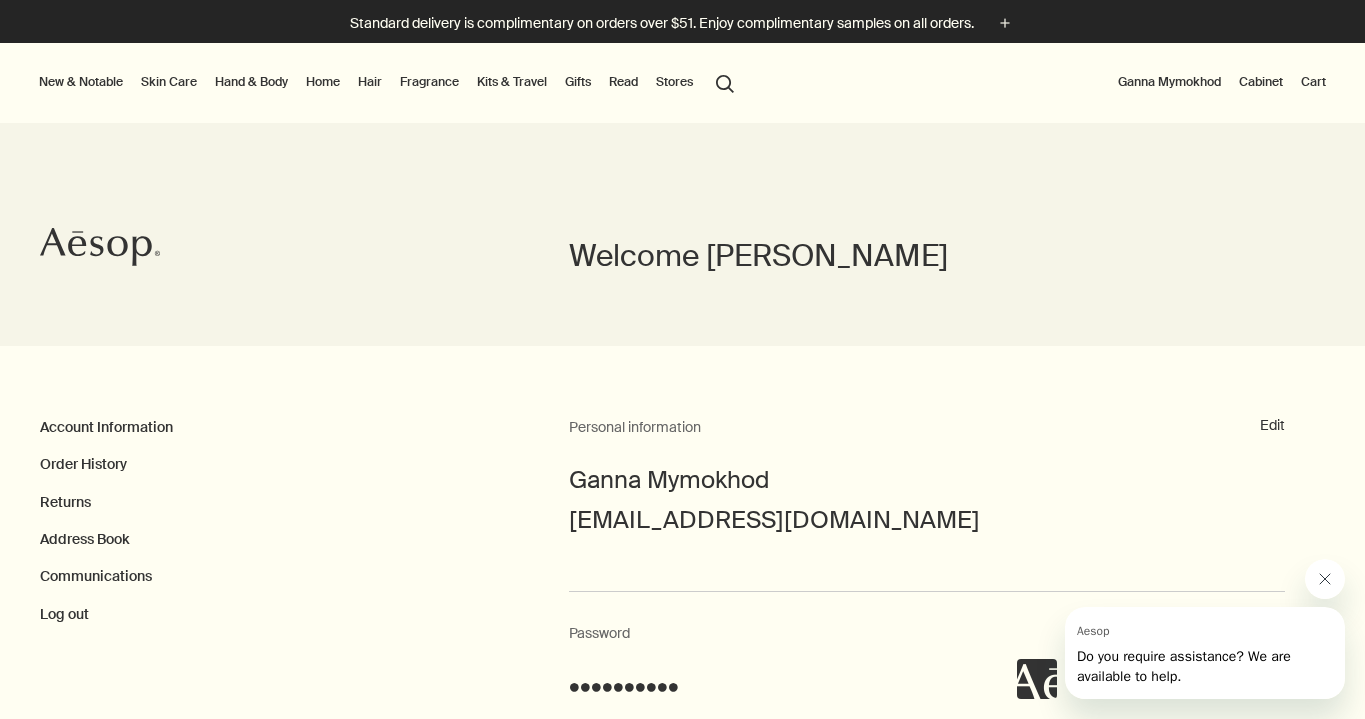 click 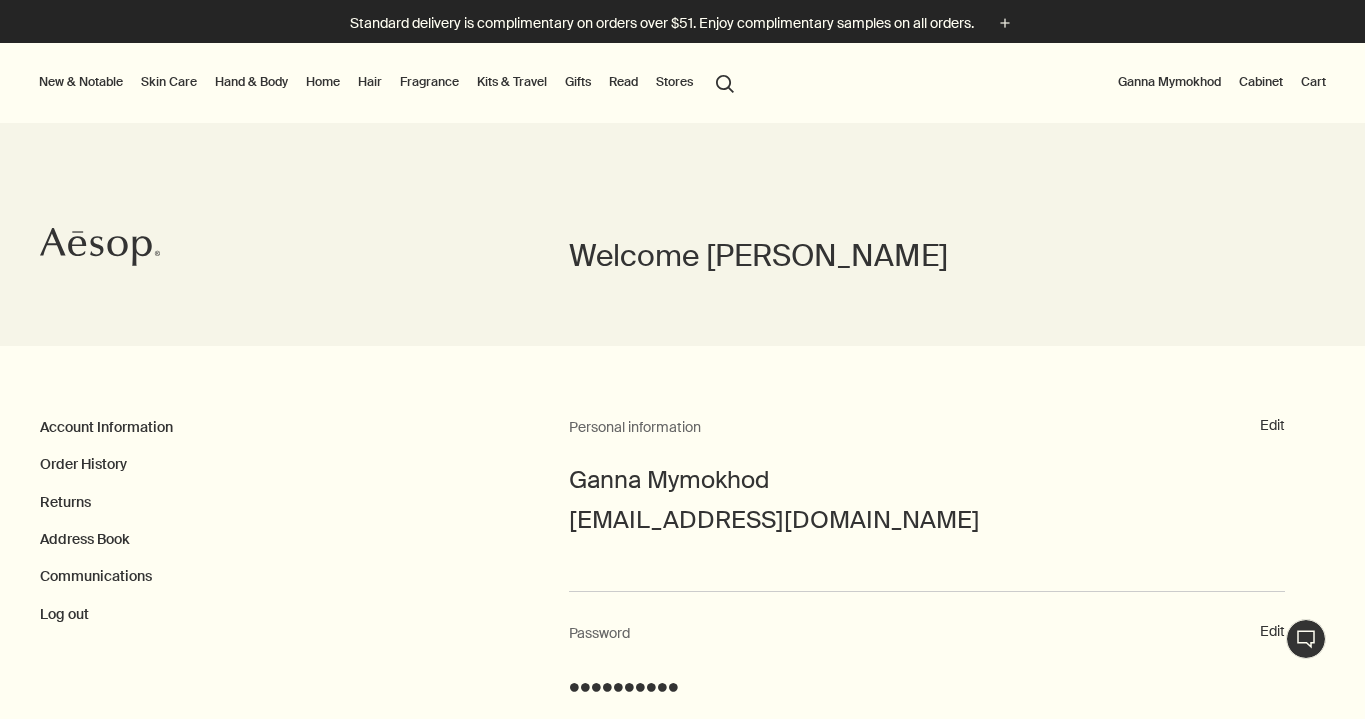 click on "Cart" at bounding box center [1313, 82] 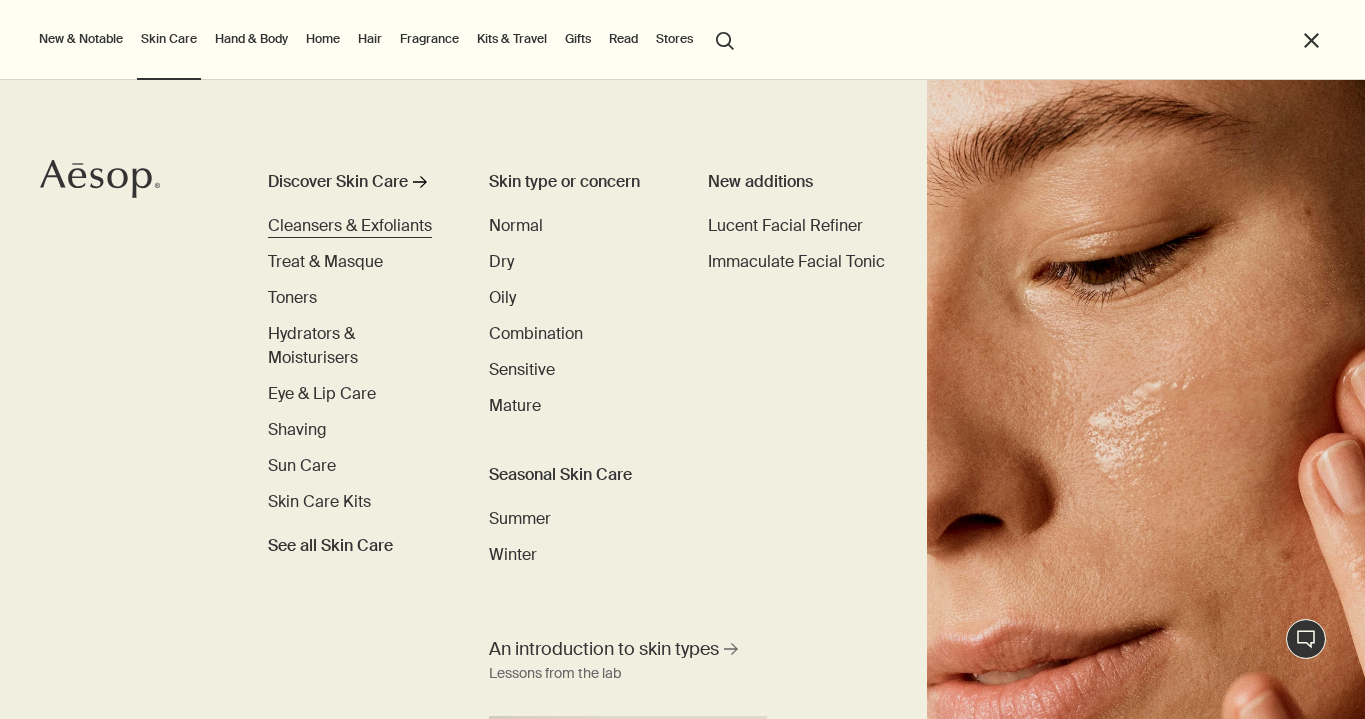 click on "Cleansers & Exfoliants" at bounding box center (350, 225) 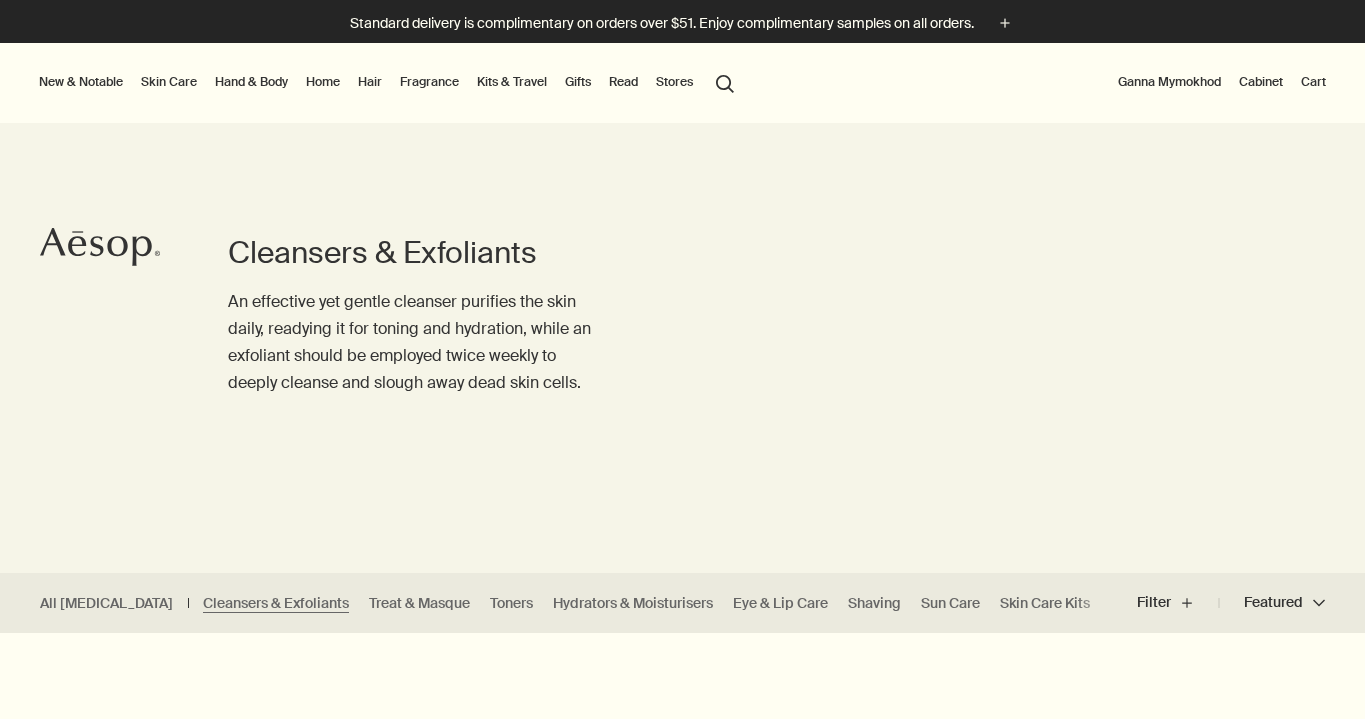 scroll, scrollTop: 0, scrollLeft: 0, axis: both 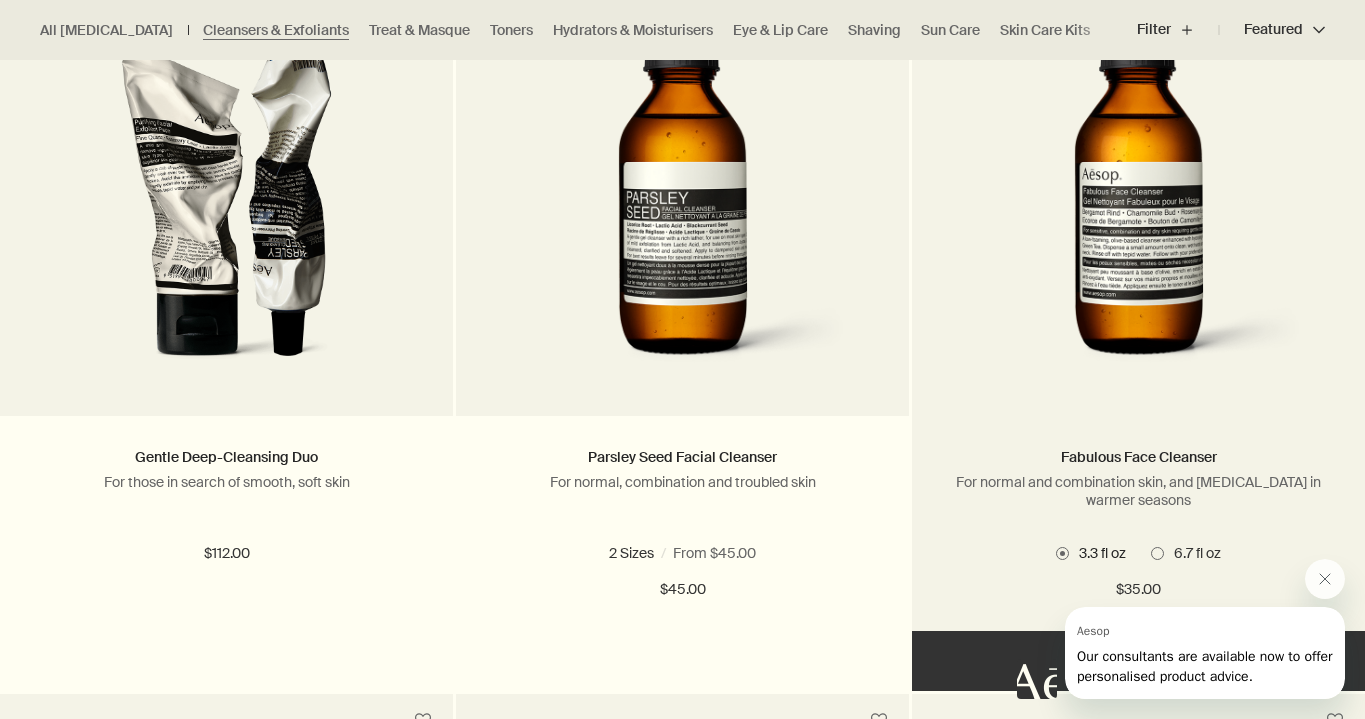 click at bounding box center [1157, 553] 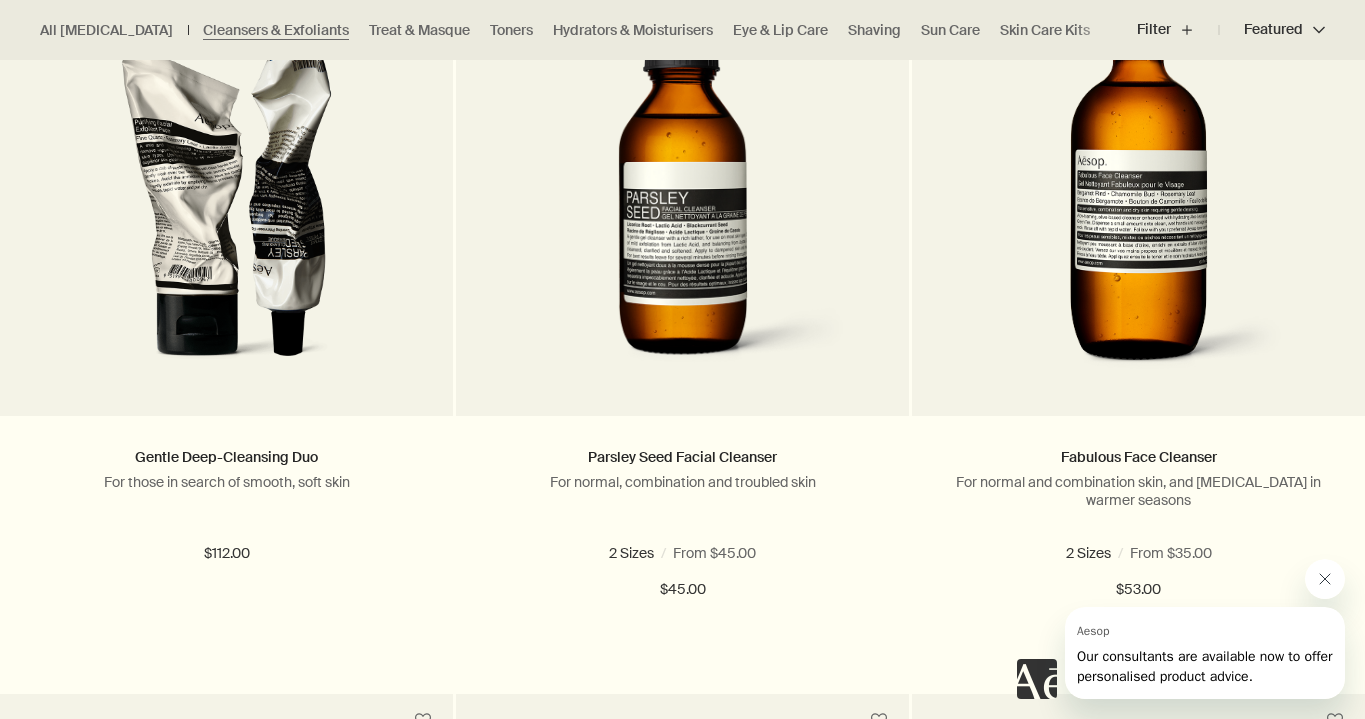 click 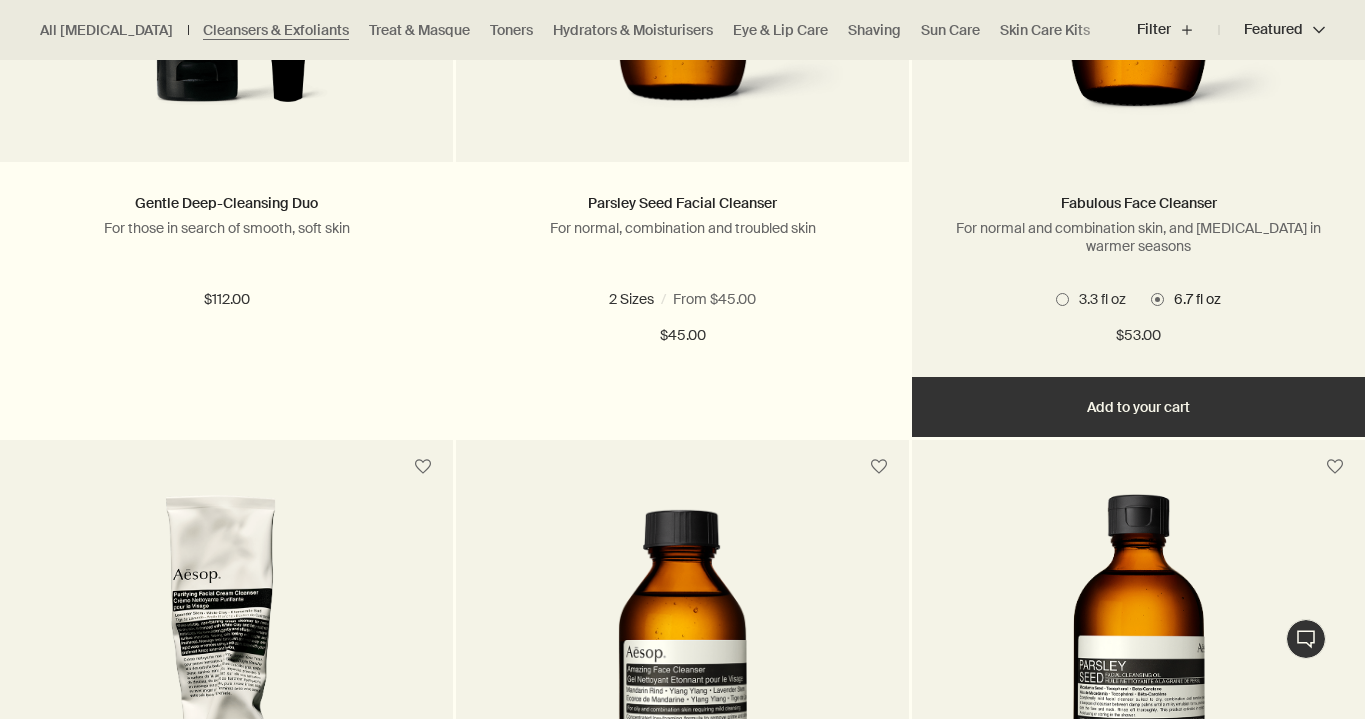 scroll, scrollTop: 949, scrollLeft: 0, axis: vertical 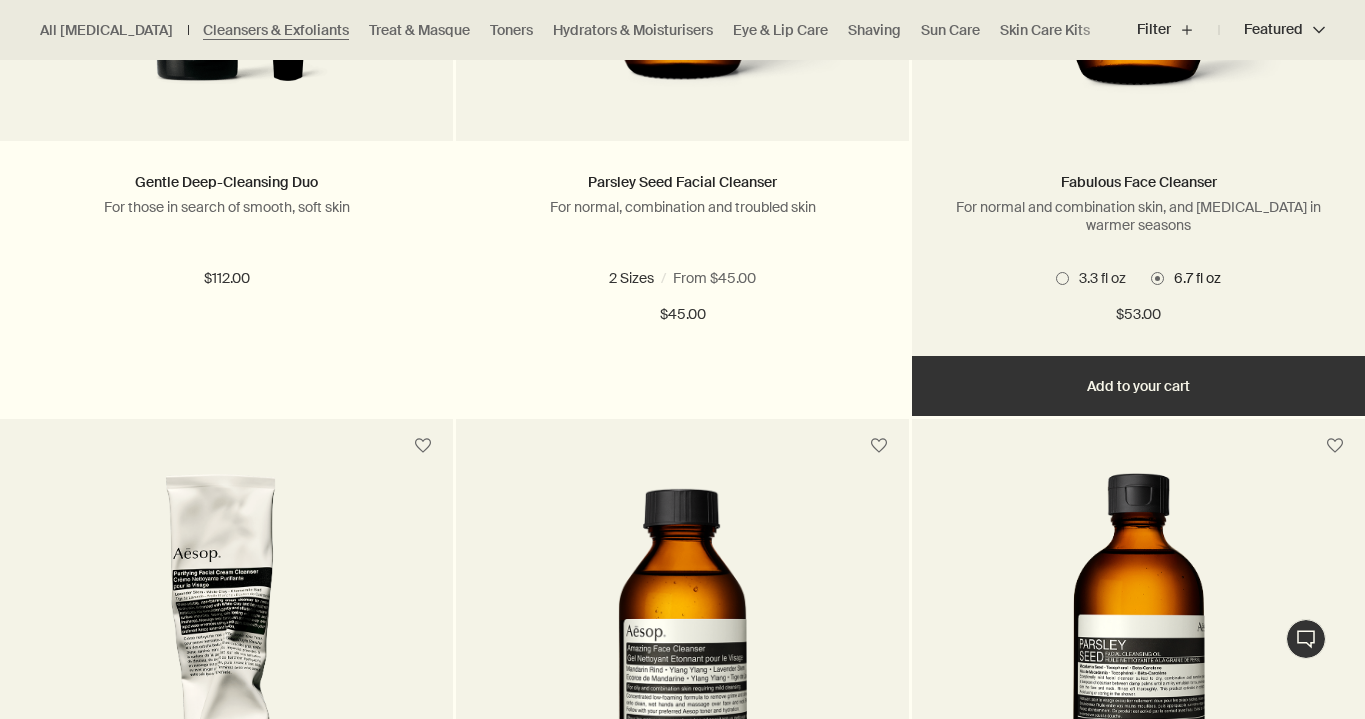 click on "Add Add to your cart" at bounding box center (1138, 386) 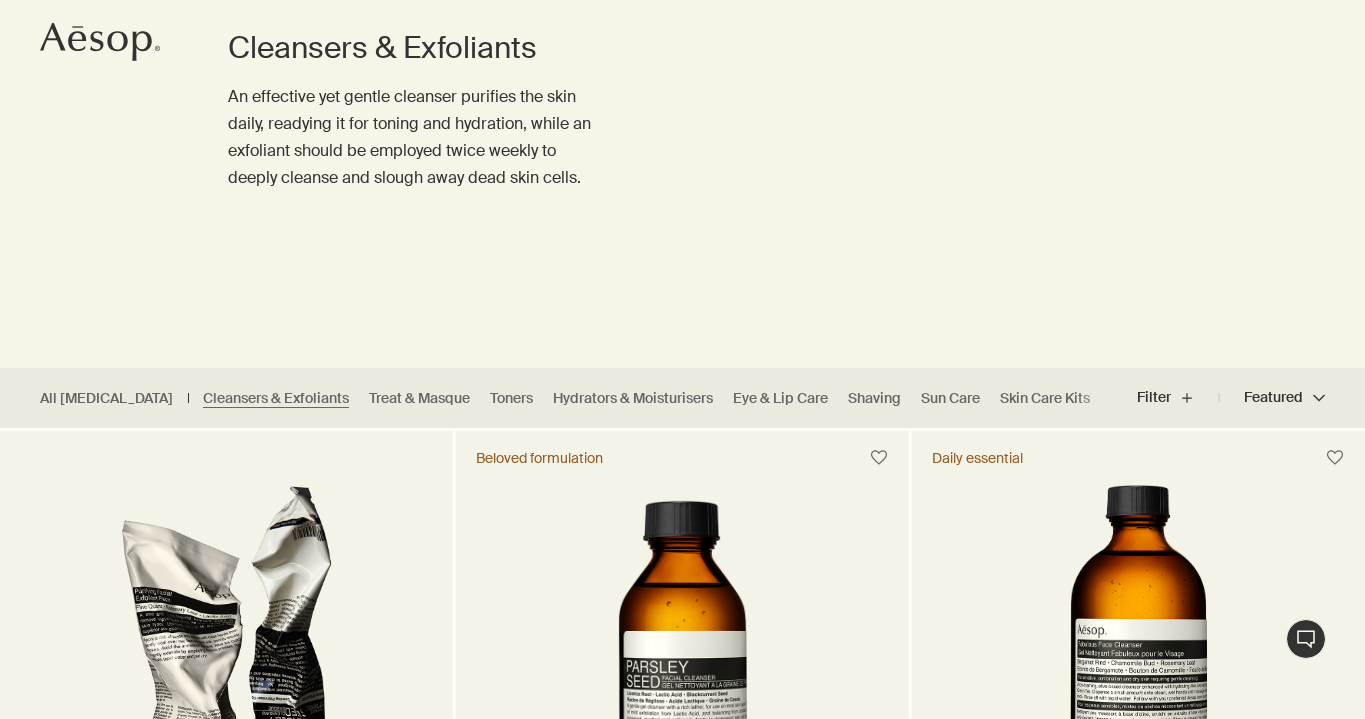 scroll, scrollTop: 258, scrollLeft: 0, axis: vertical 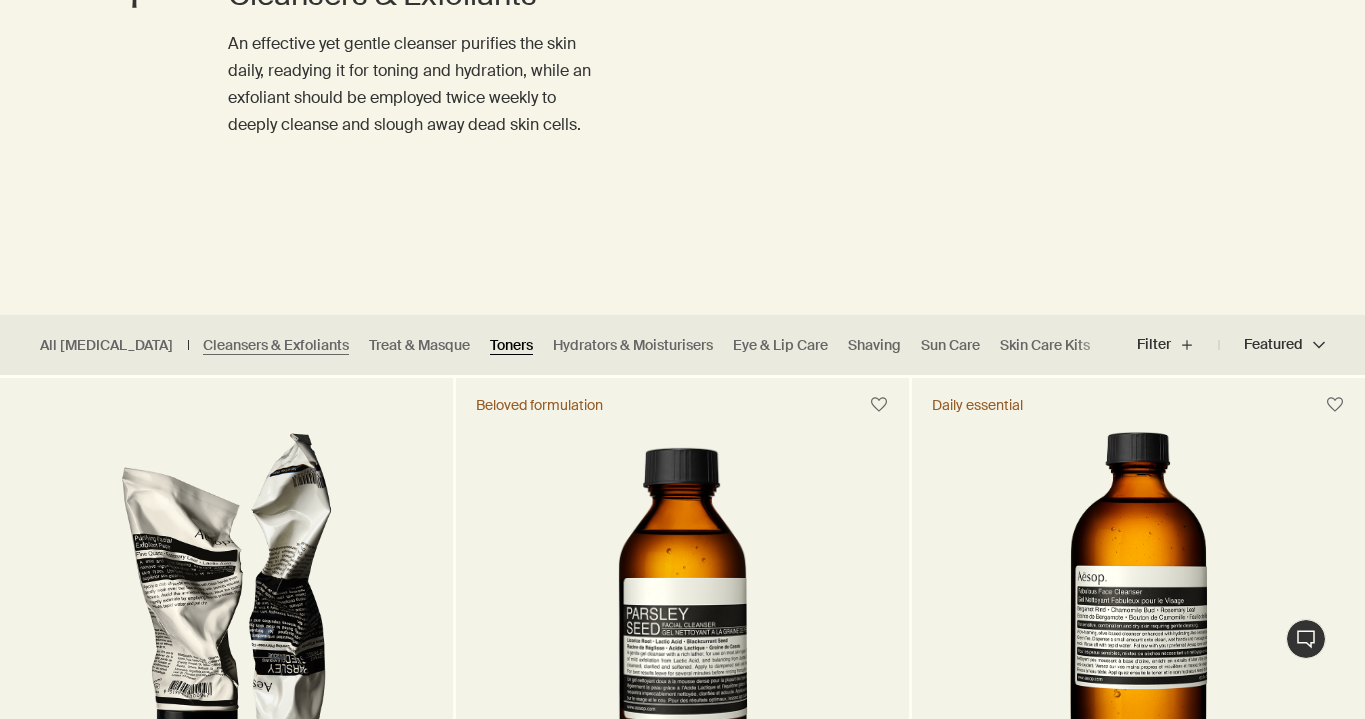 click on "Toners" at bounding box center (511, 345) 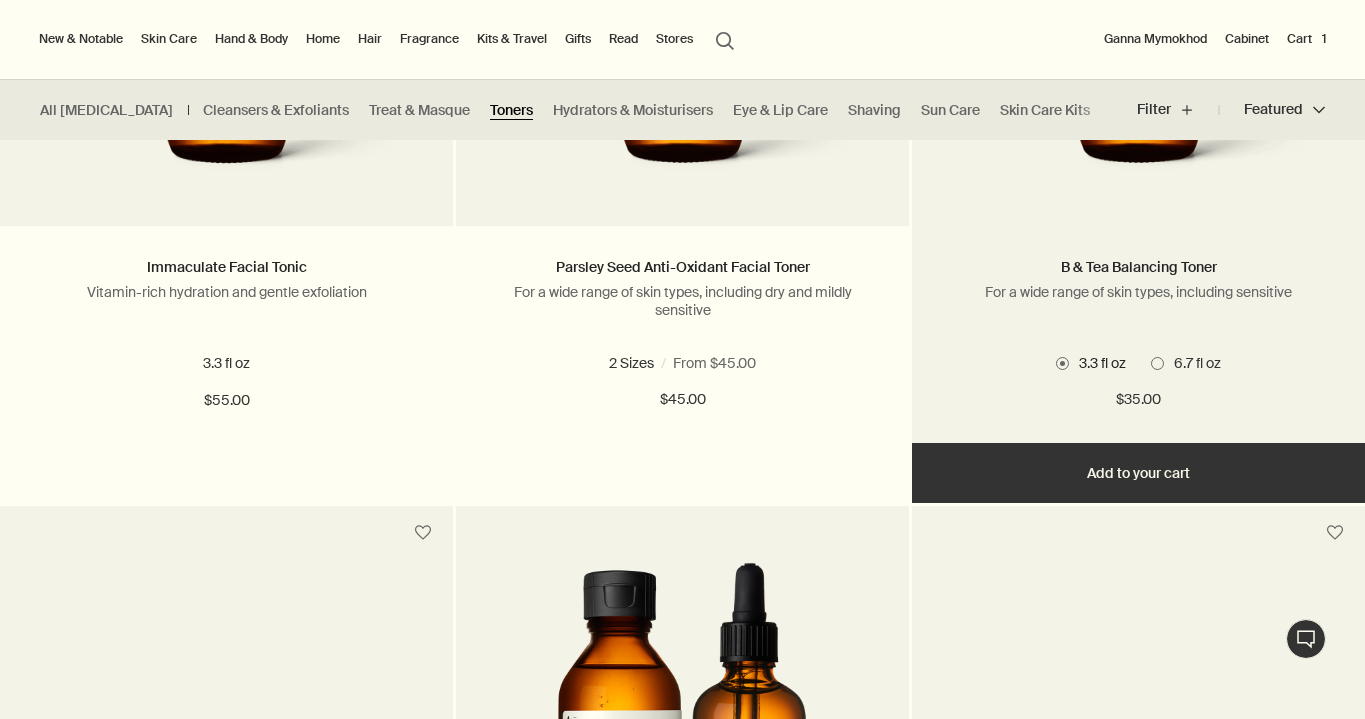scroll, scrollTop: 797, scrollLeft: 0, axis: vertical 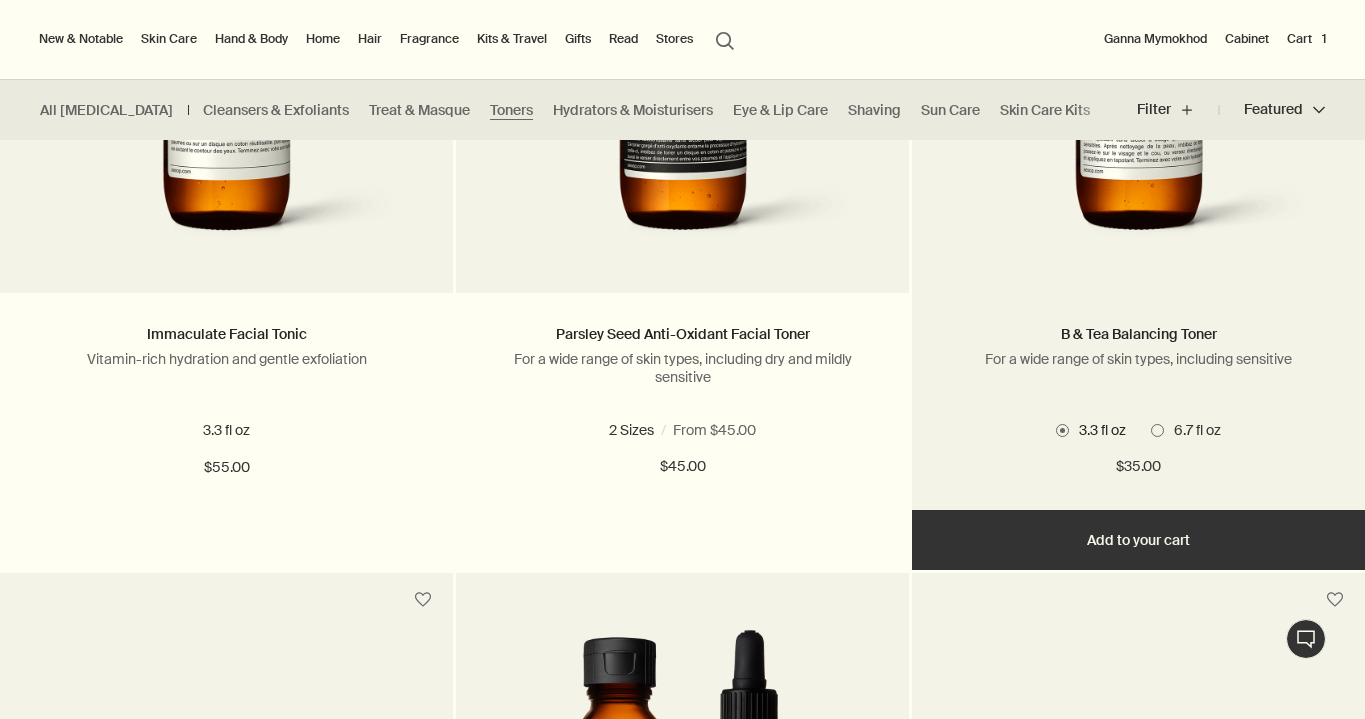 click at bounding box center [1157, 430] 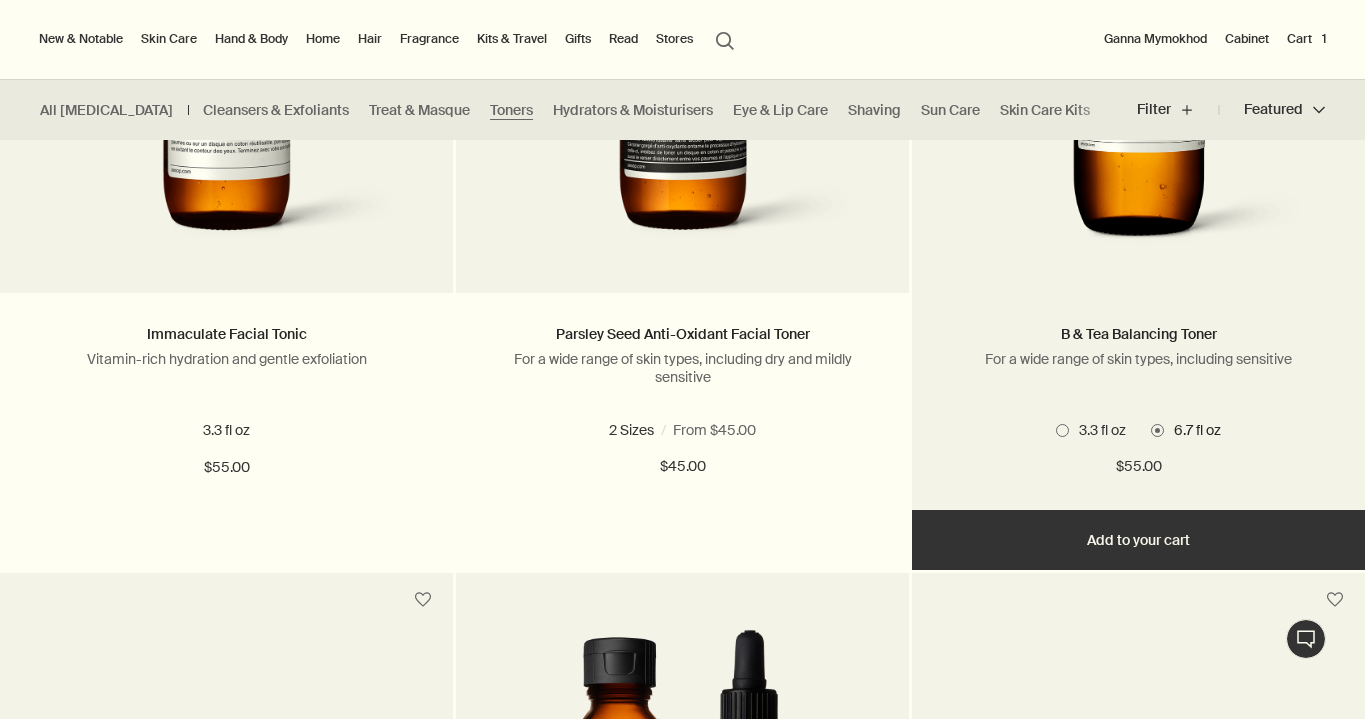 click on "Add Add to your cart" at bounding box center [1138, 540] 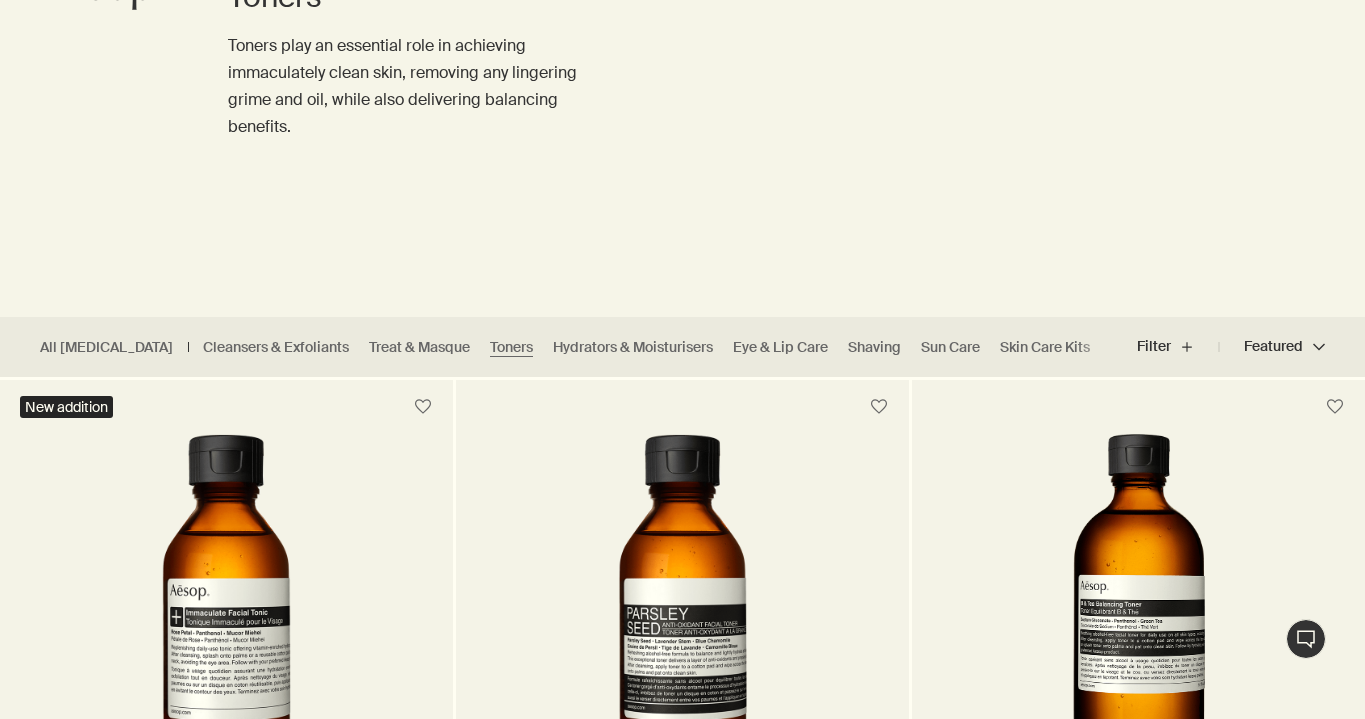 scroll, scrollTop: 260, scrollLeft: 0, axis: vertical 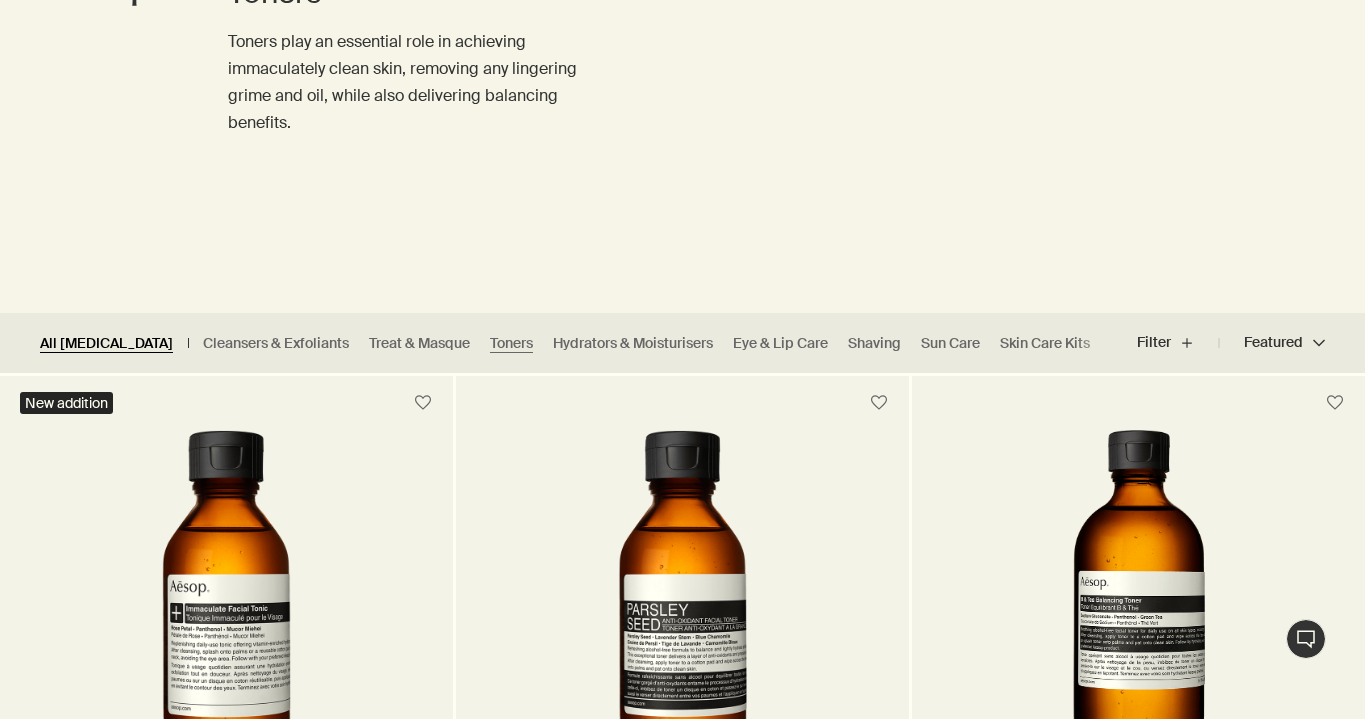 click on "All Skin Care" at bounding box center (106, 343) 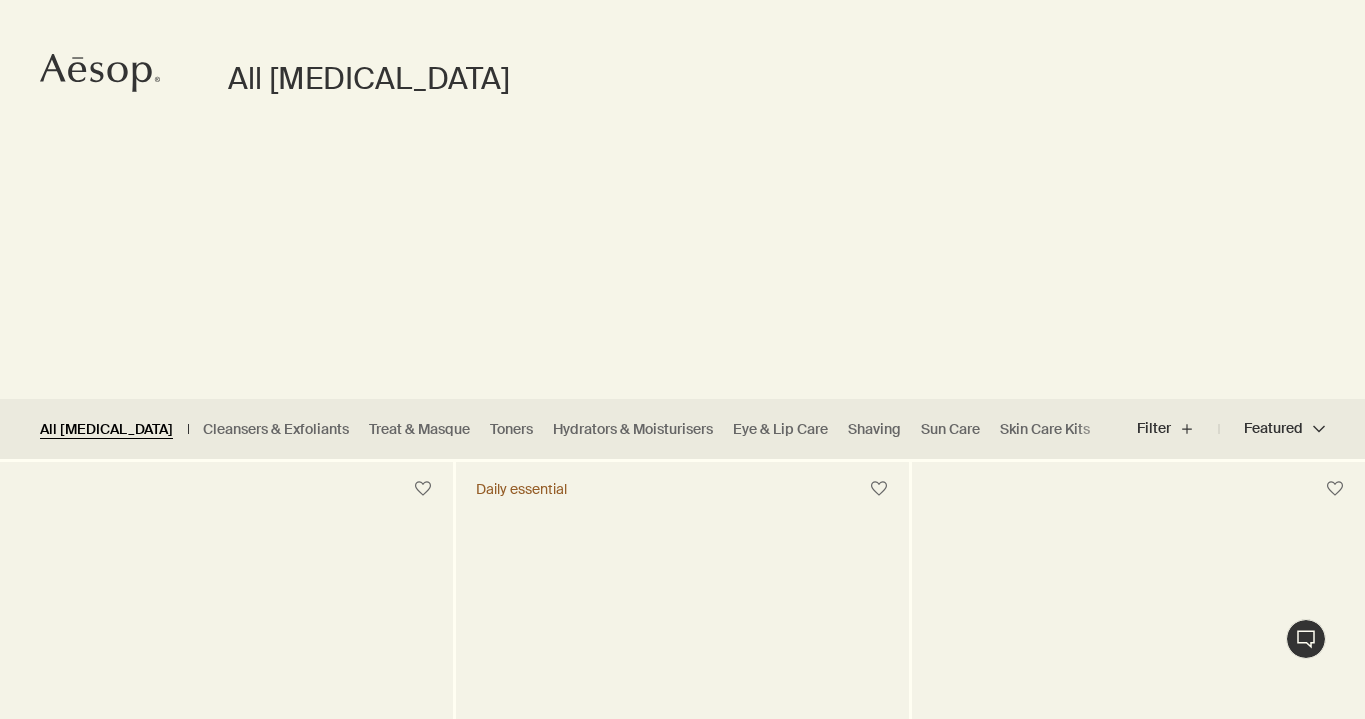 scroll, scrollTop: 217, scrollLeft: 0, axis: vertical 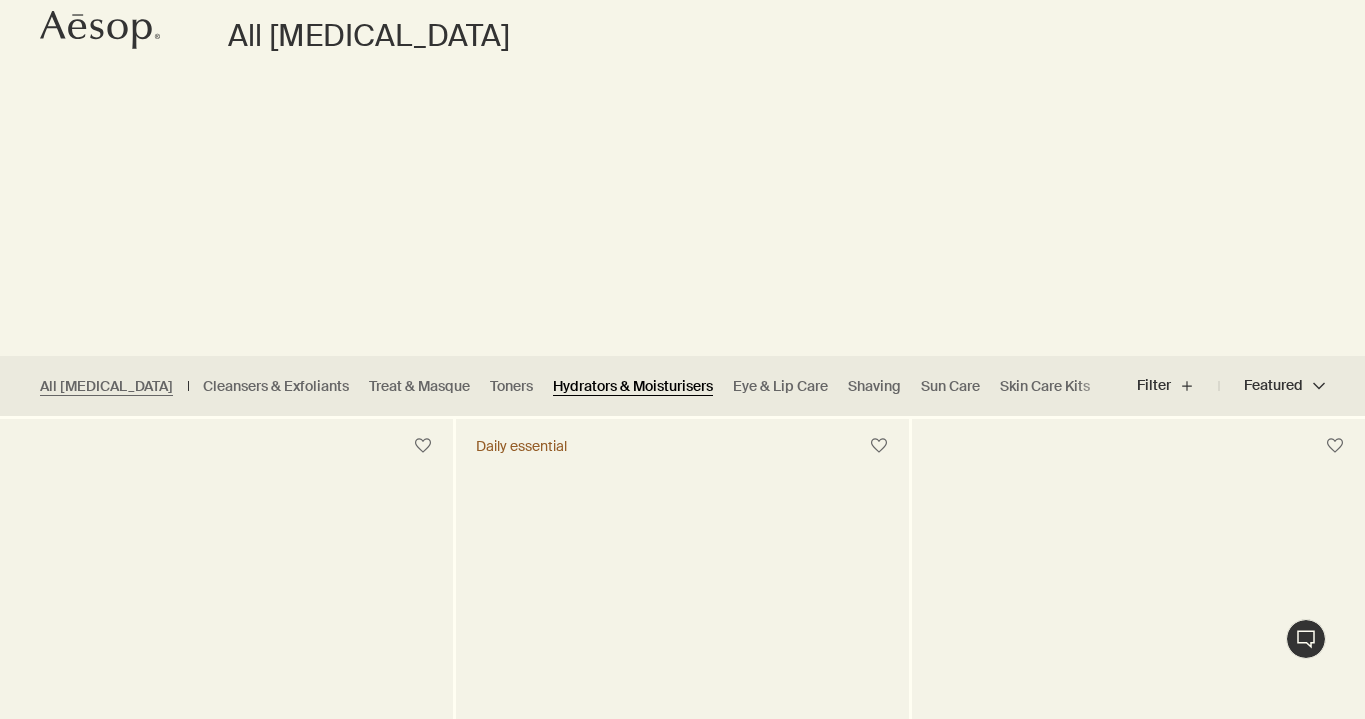 click on "Hydrators & Moisturisers" at bounding box center (633, 386) 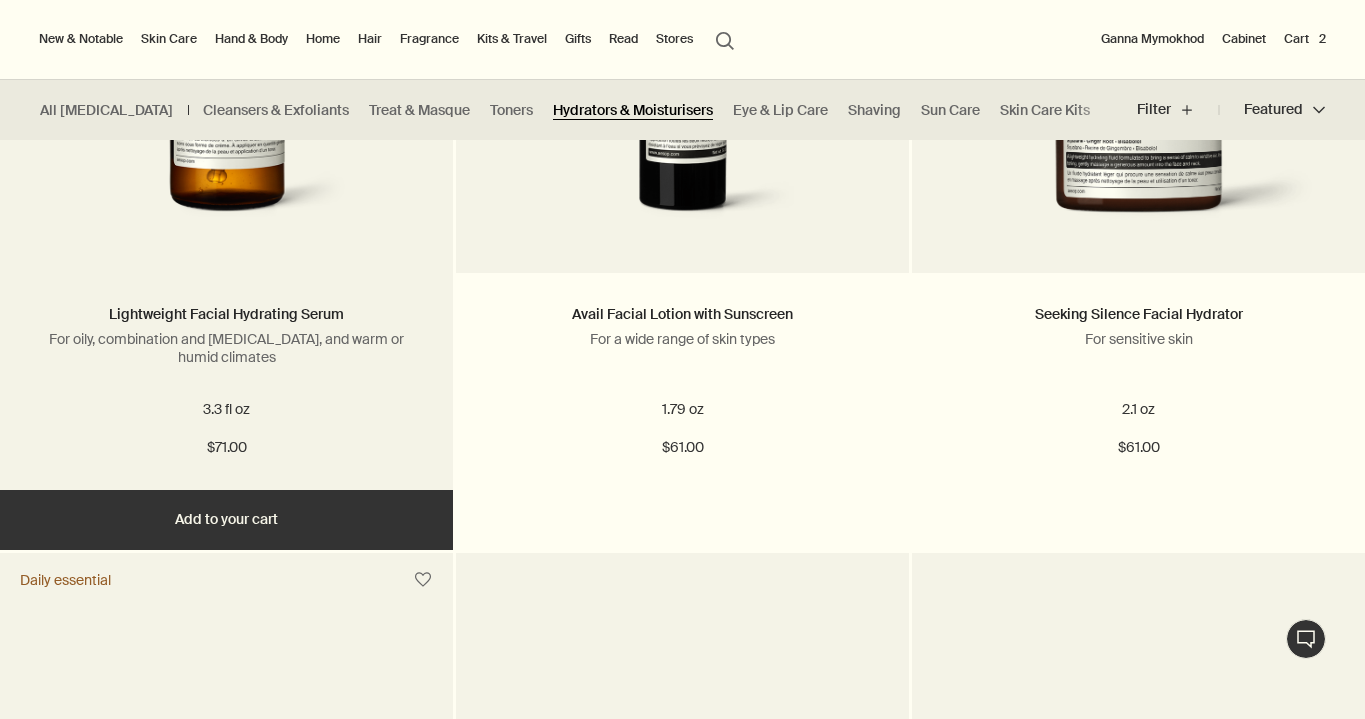 scroll, scrollTop: 3681, scrollLeft: 0, axis: vertical 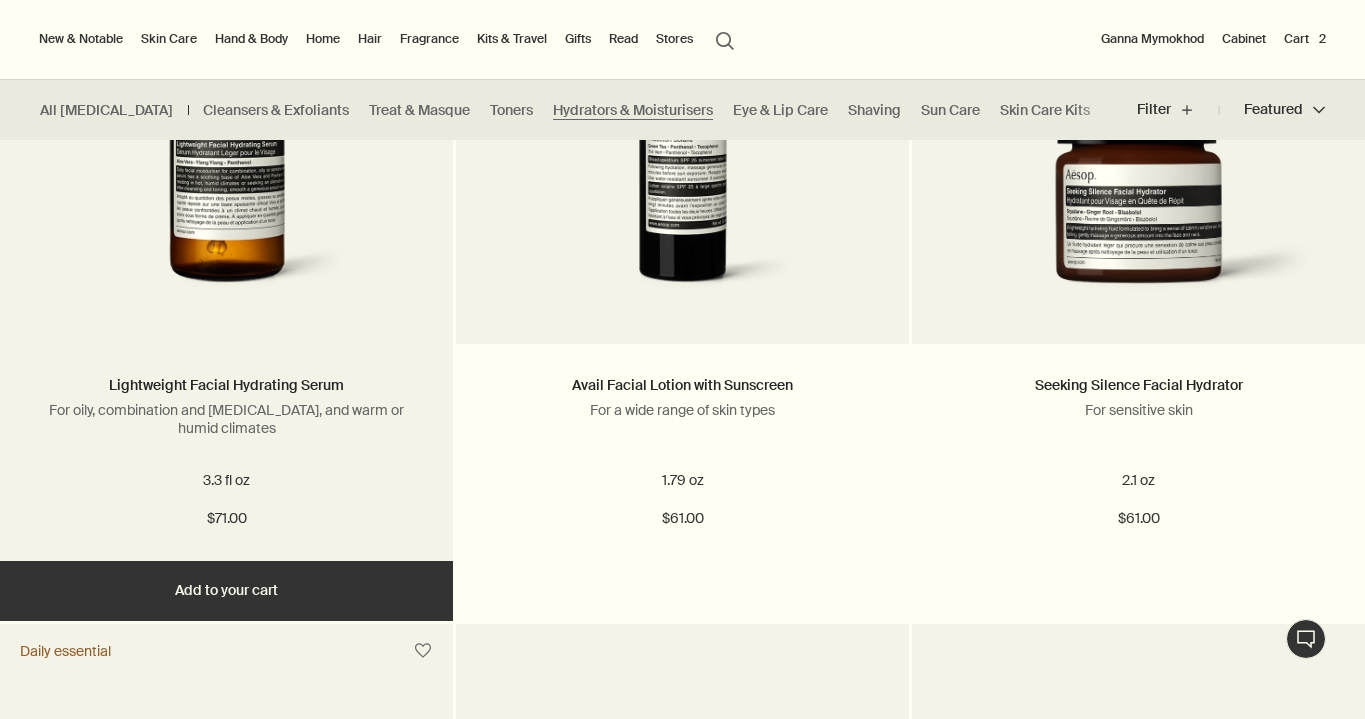 click on "Add Add to your cart" at bounding box center (226, 591) 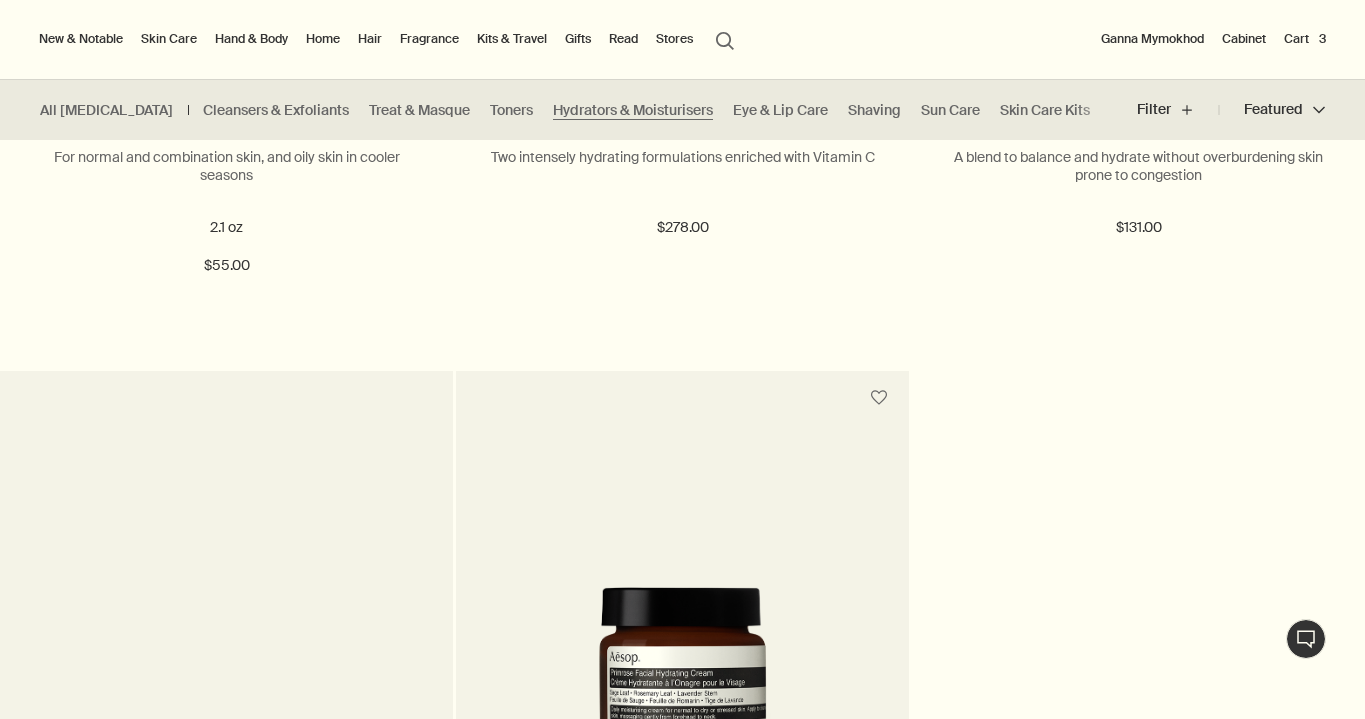scroll, scrollTop: 4617, scrollLeft: 0, axis: vertical 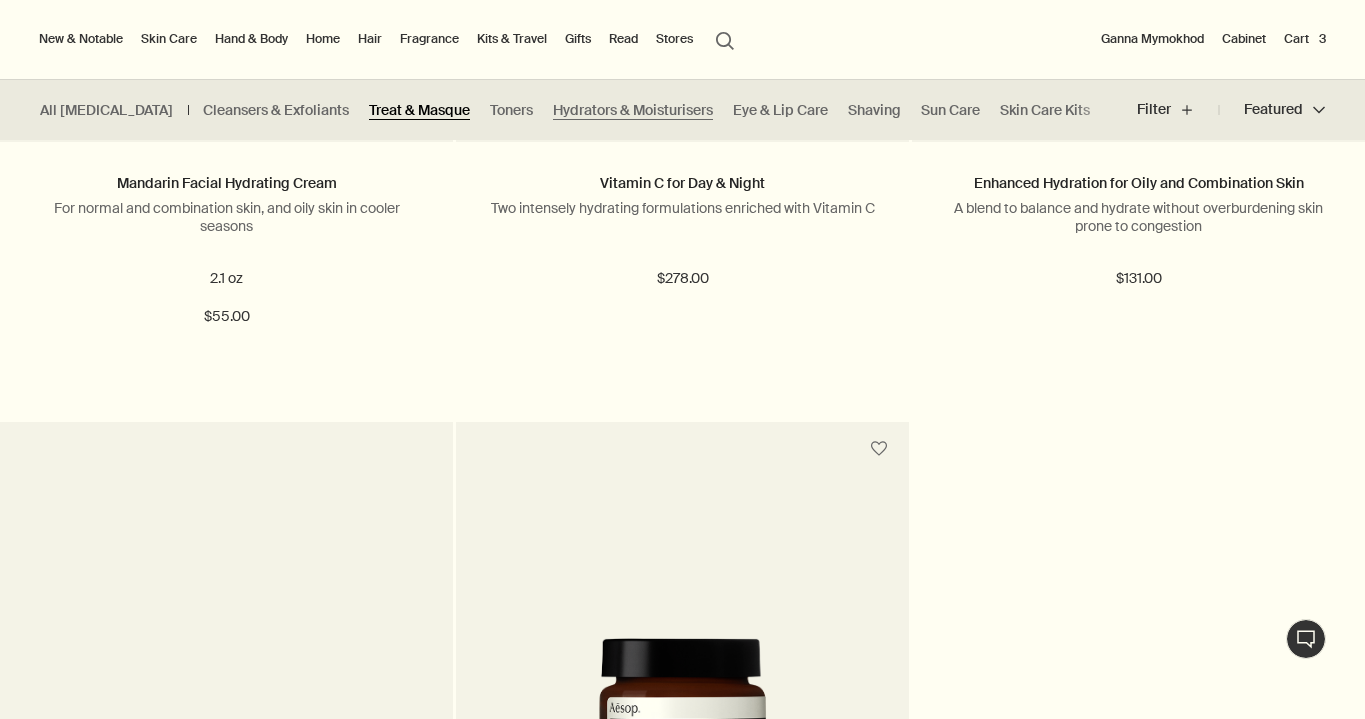 click on "Treat & Masque" at bounding box center [419, 110] 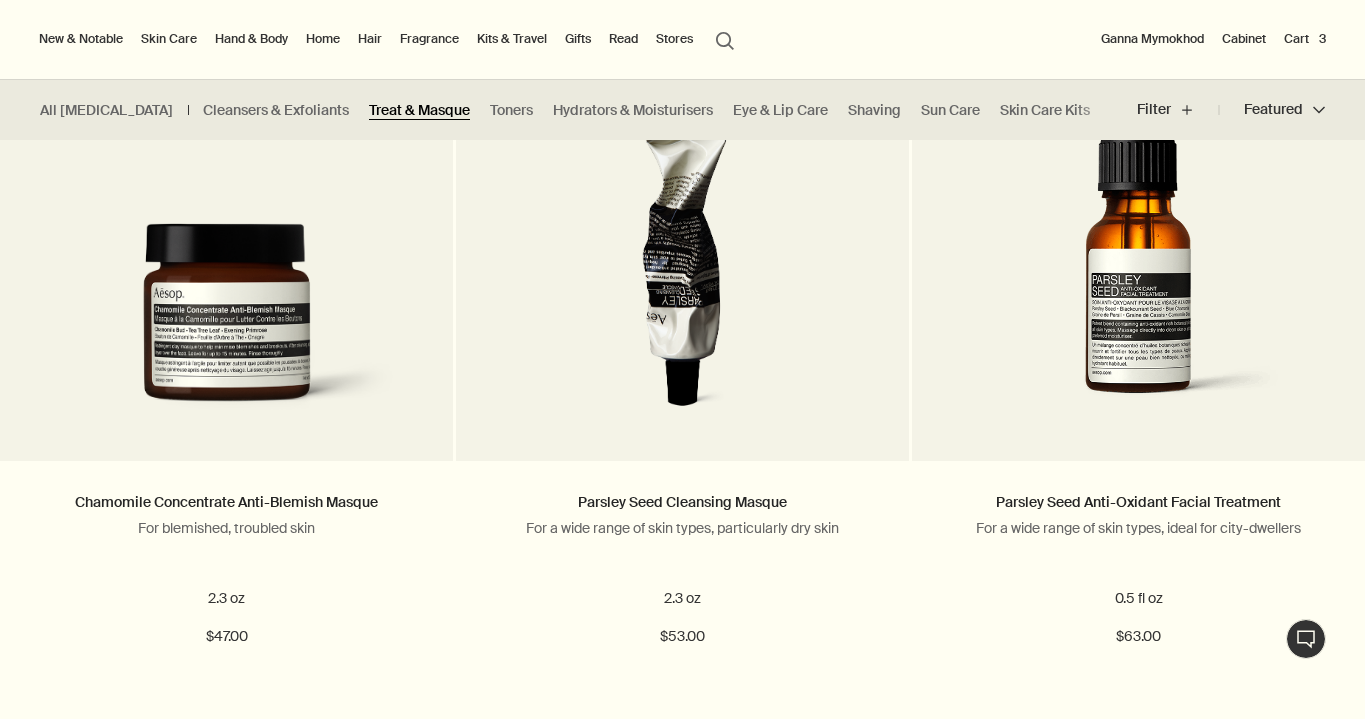 scroll, scrollTop: 1406, scrollLeft: 0, axis: vertical 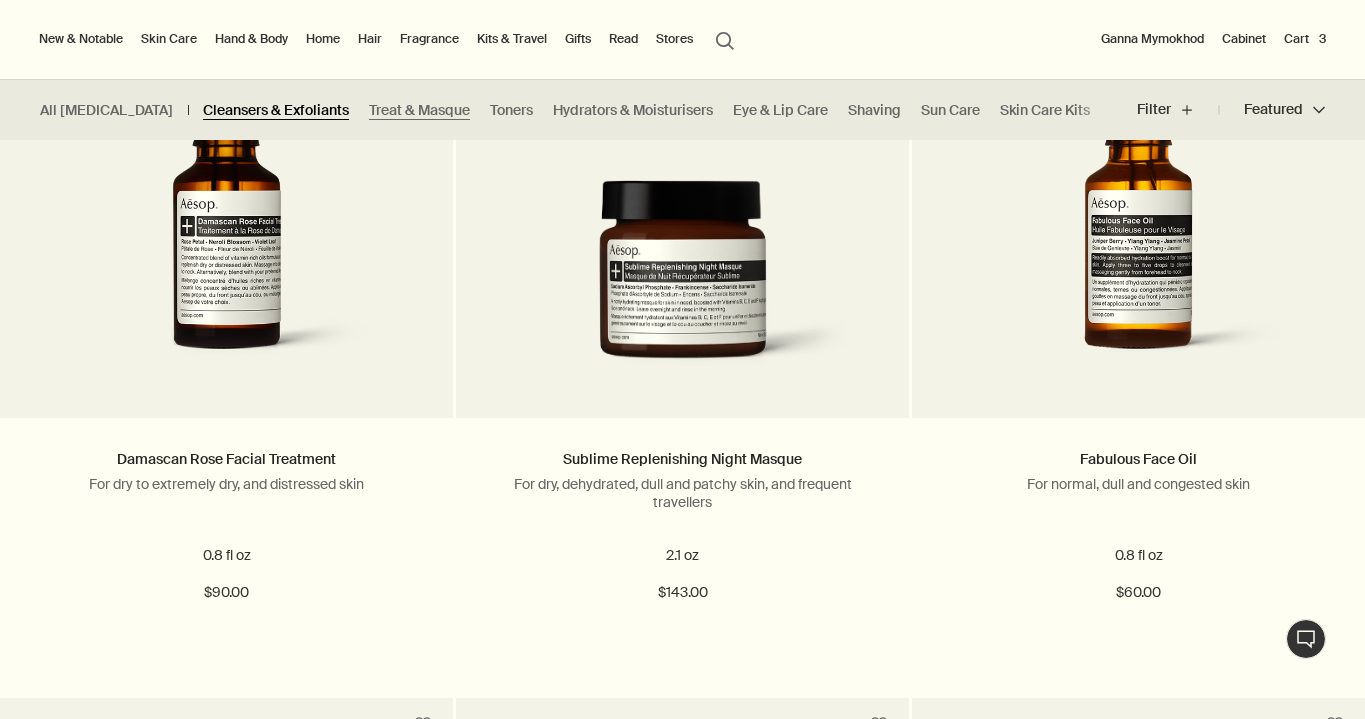 click on "Cleansers & Exfoliants" at bounding box center [276, 110] 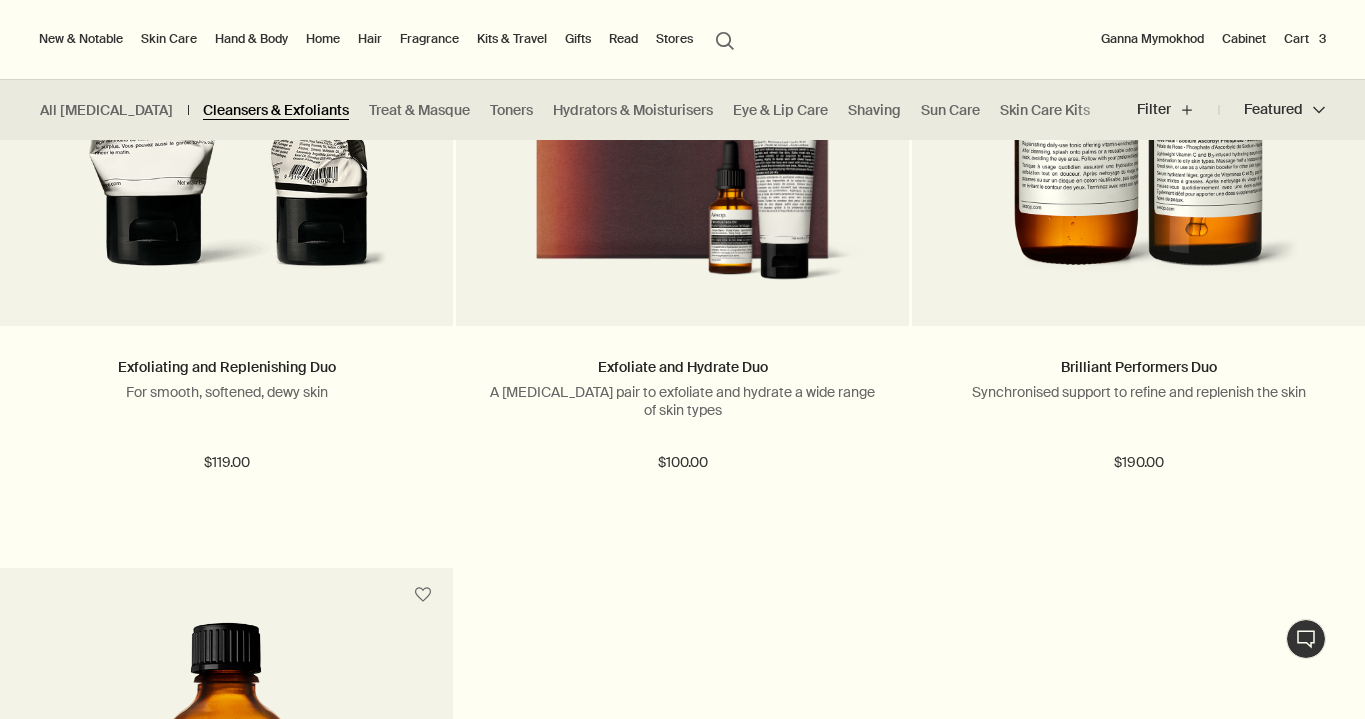 scroll, scrollTop: 3657, scrollLeft: 0, axis: vertical 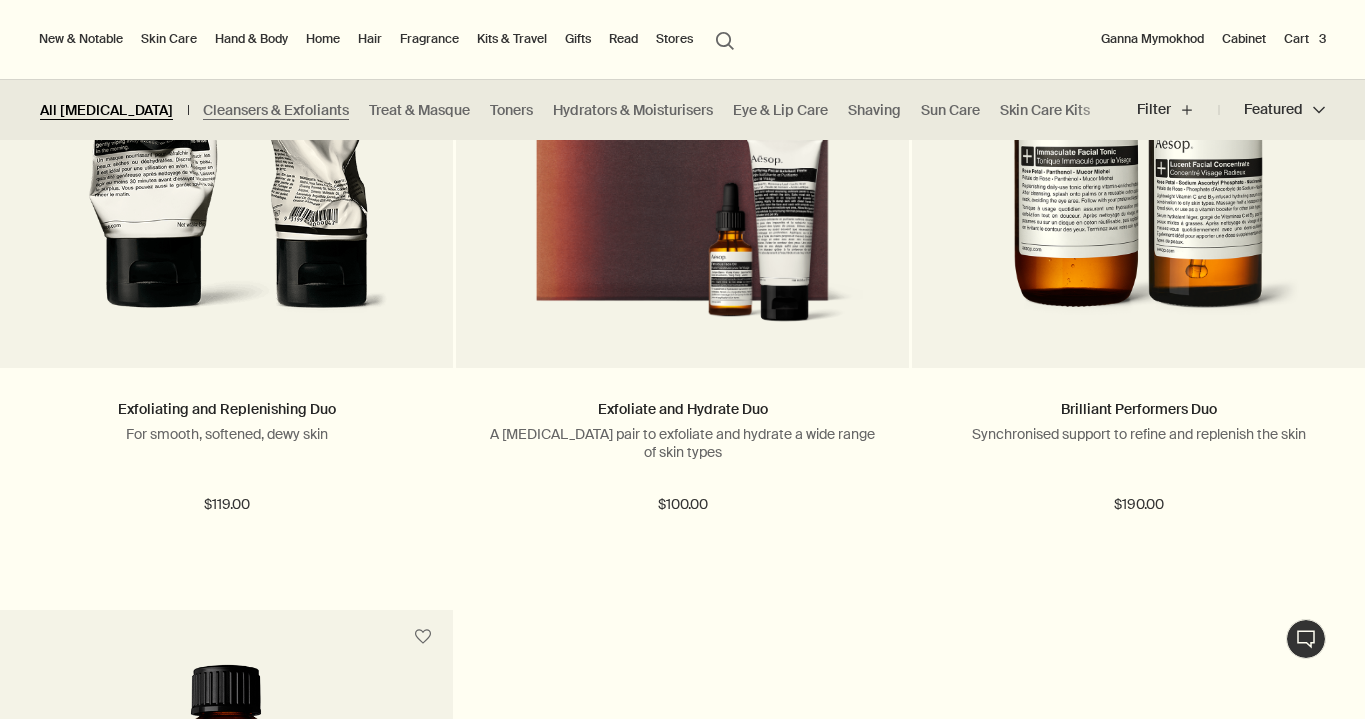 click on "All Skin Care" at bounding box center [106, 110] 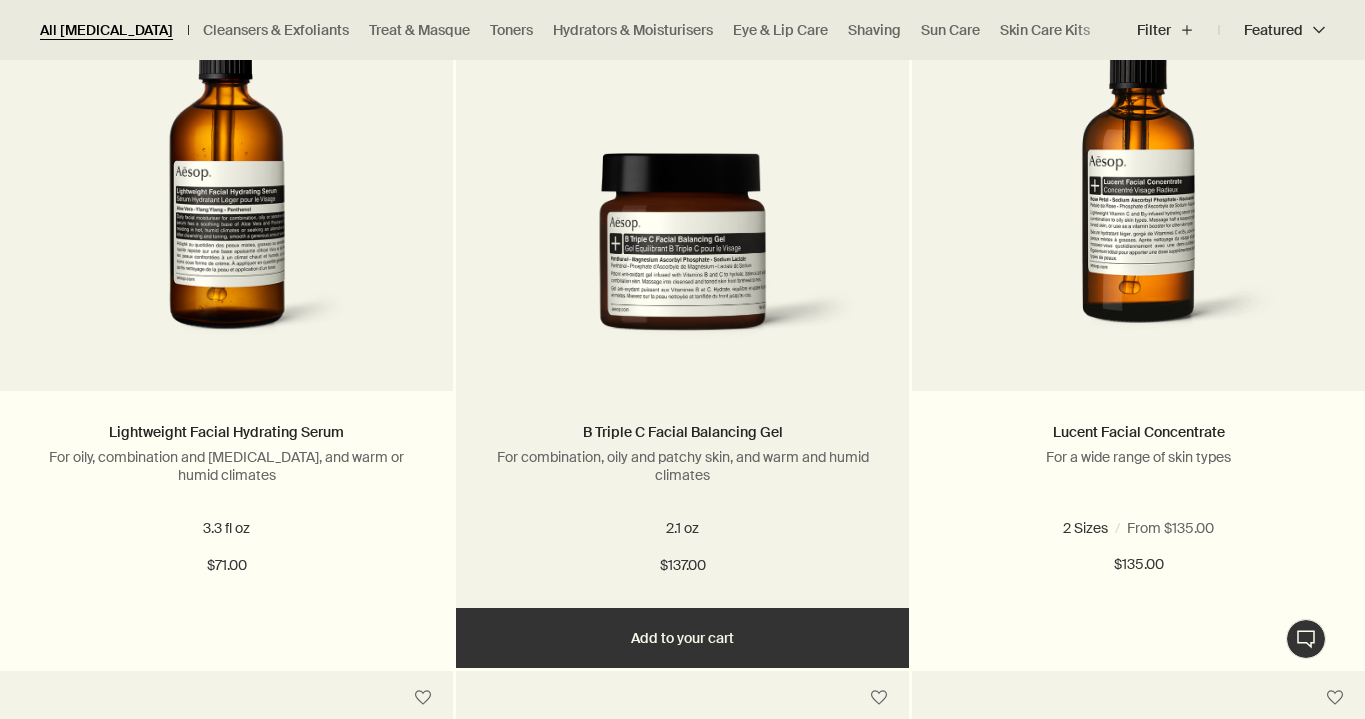 scroll, scrollTop: 6573, scrollLeft: 0, axis: vertical 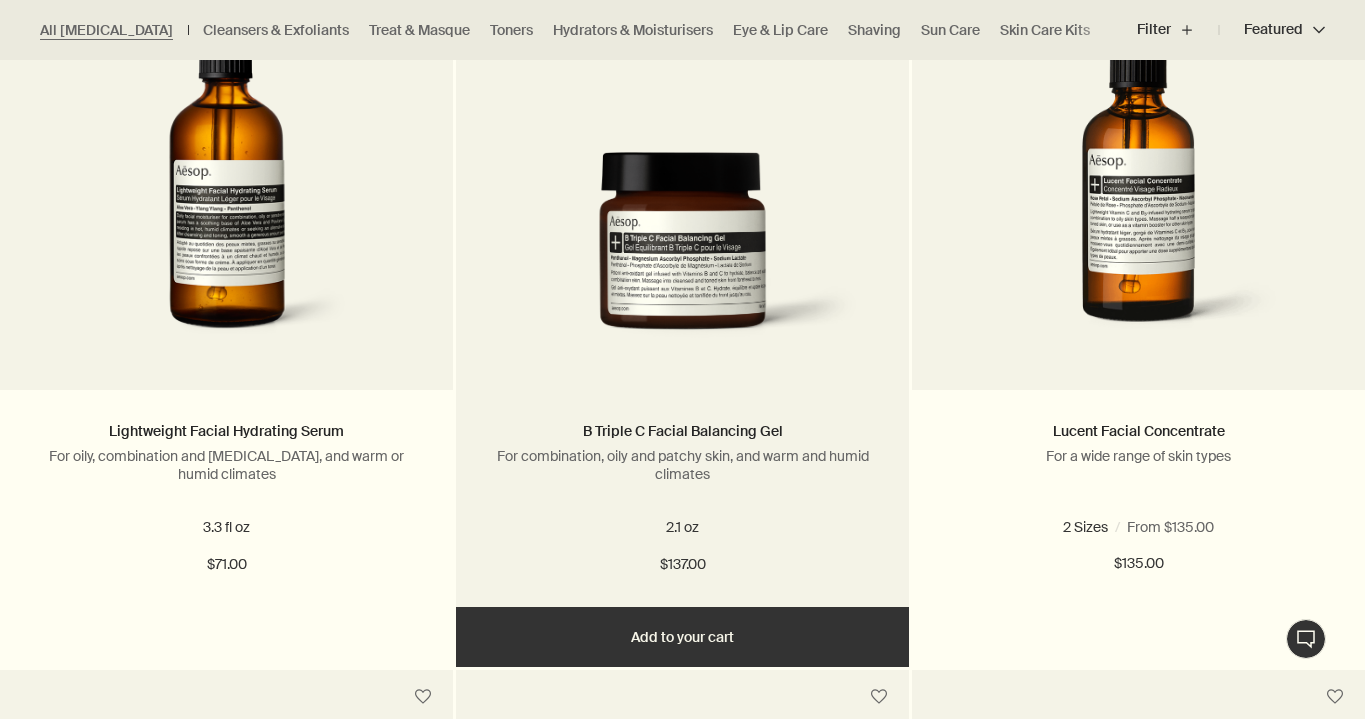 click on "Add Add to your cart" at bounding box center [682, 637] 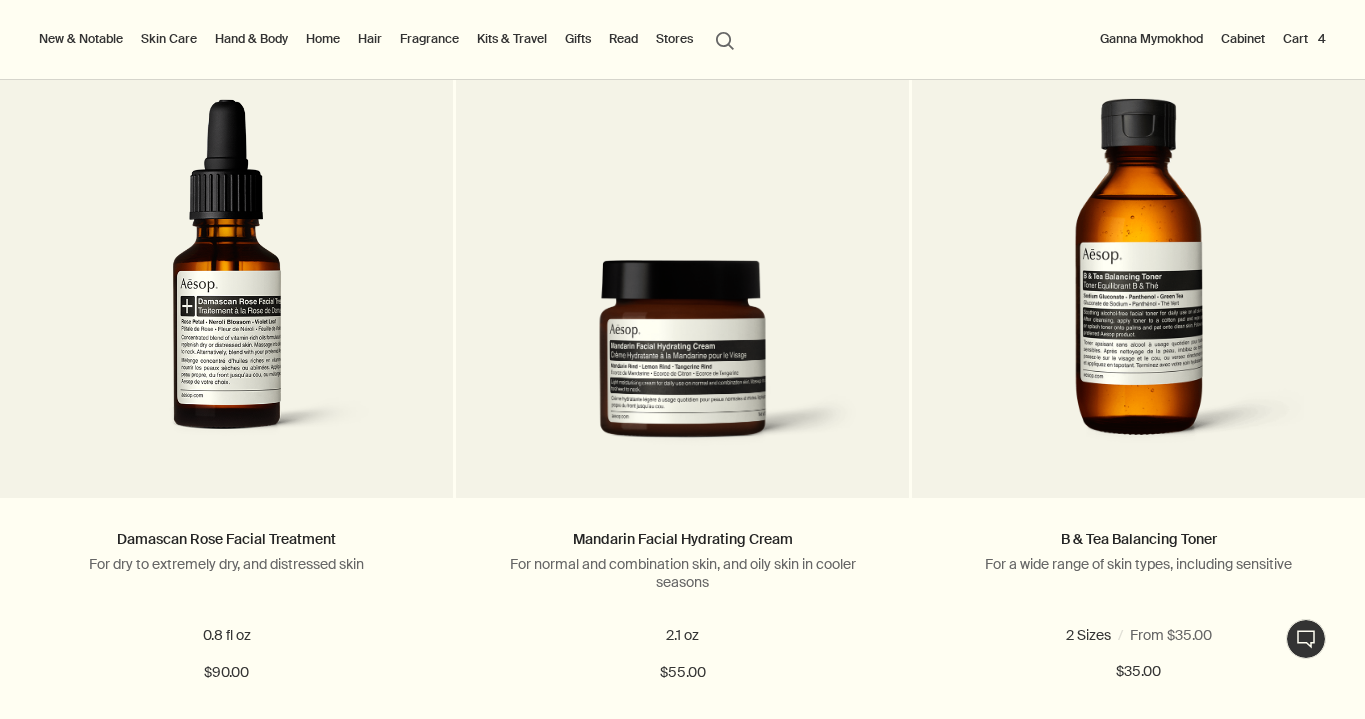 scroll, scrollTop: 396, scrollLeft: 0, axis: vertical 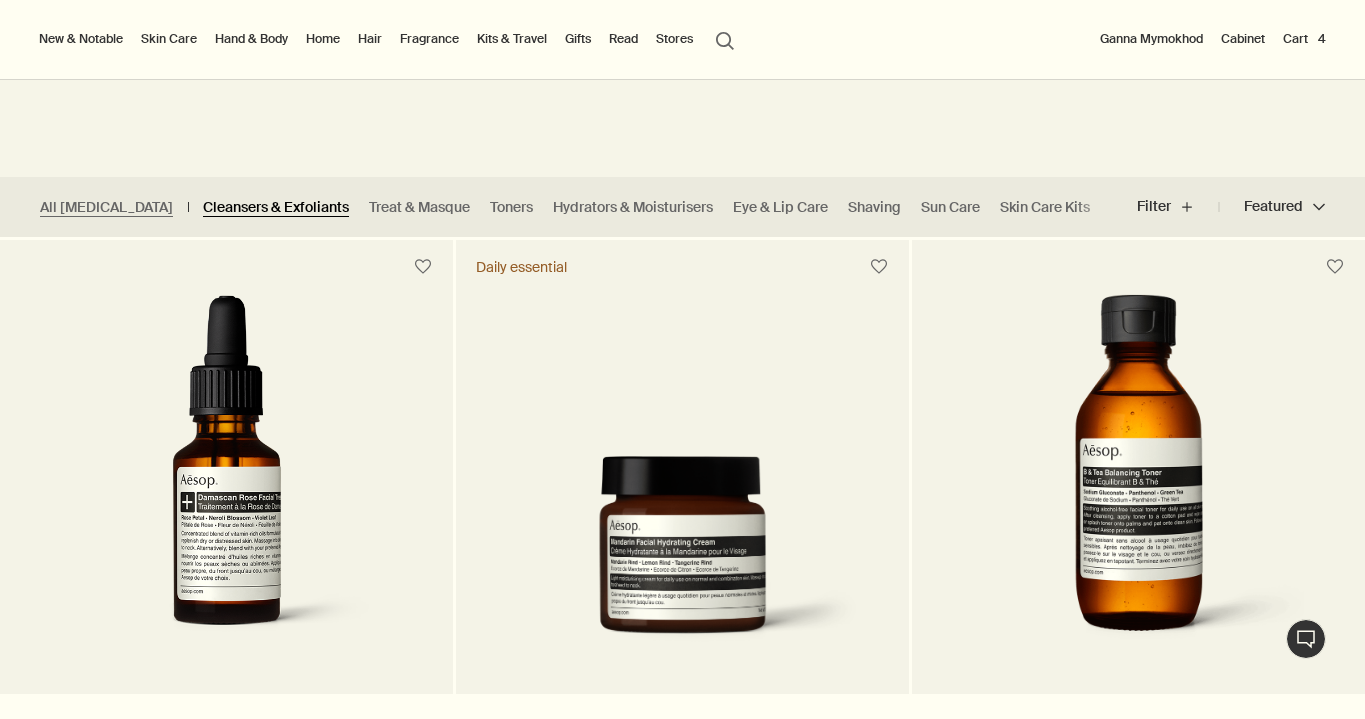 click on "Cleansers & Exfoliants" at bounding box center [276, 207] 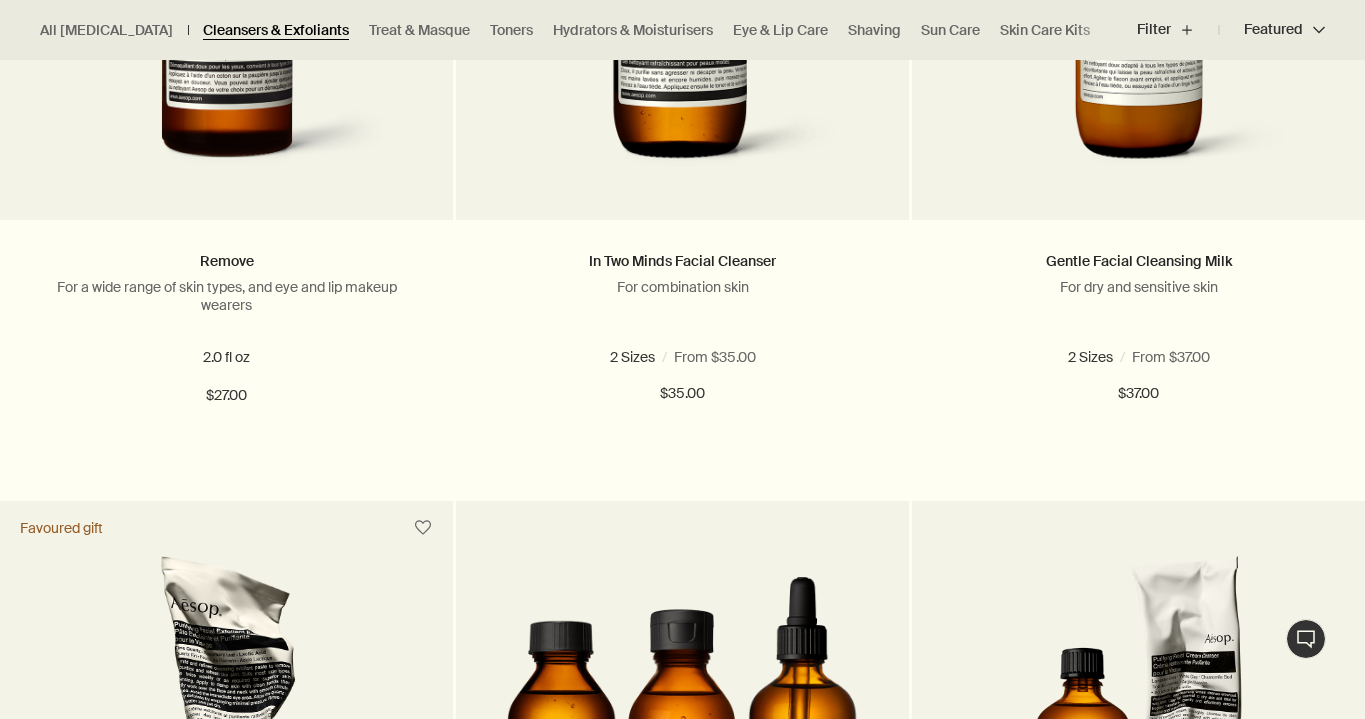 scroll, scrollTop: 2403, scrollLeft: 0, axis: vertical 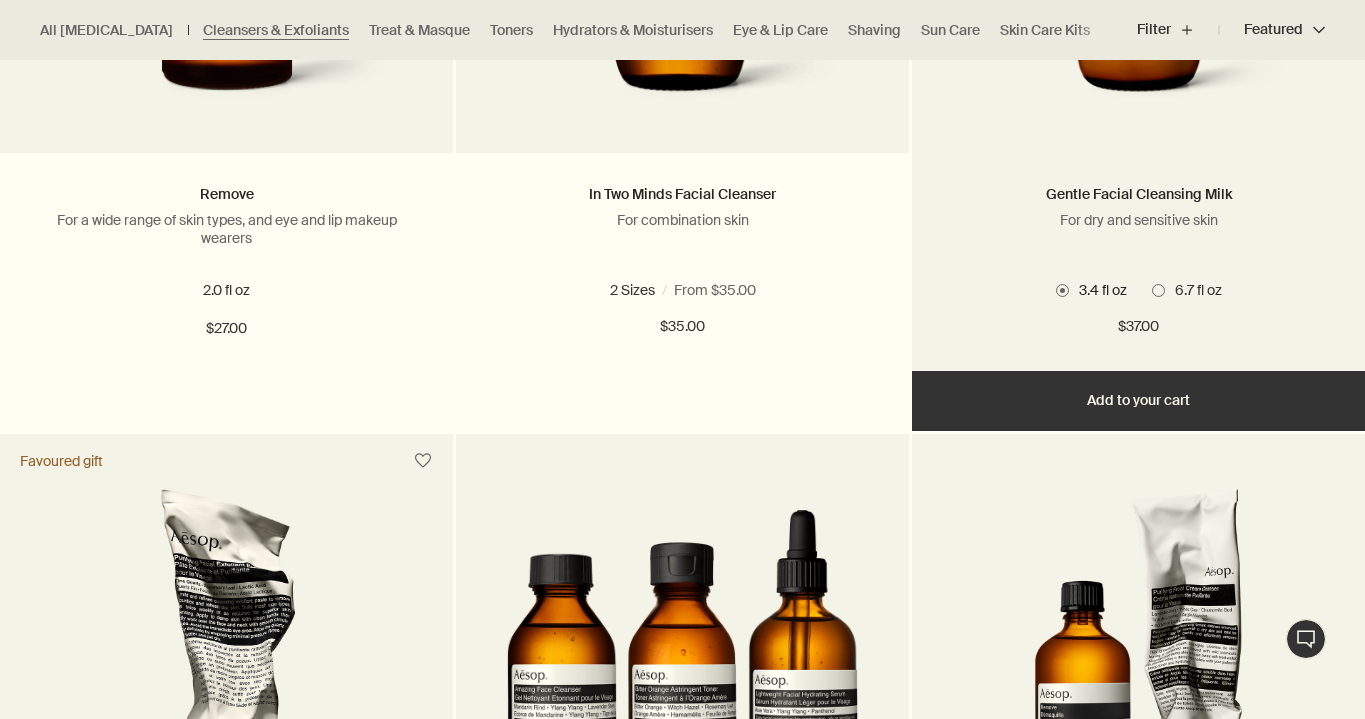 click at bounding box center [1158, 290] 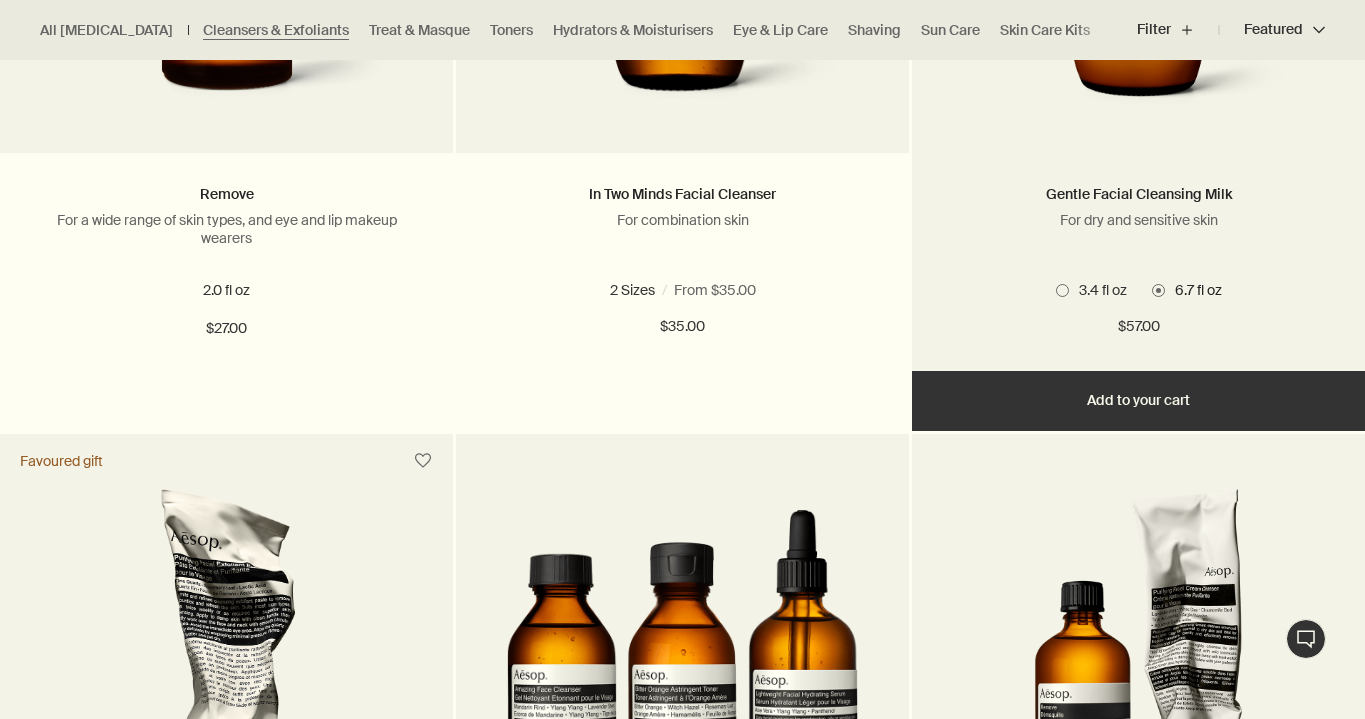 click on "Add Add to your cart" at bounding box center [1138, 401] 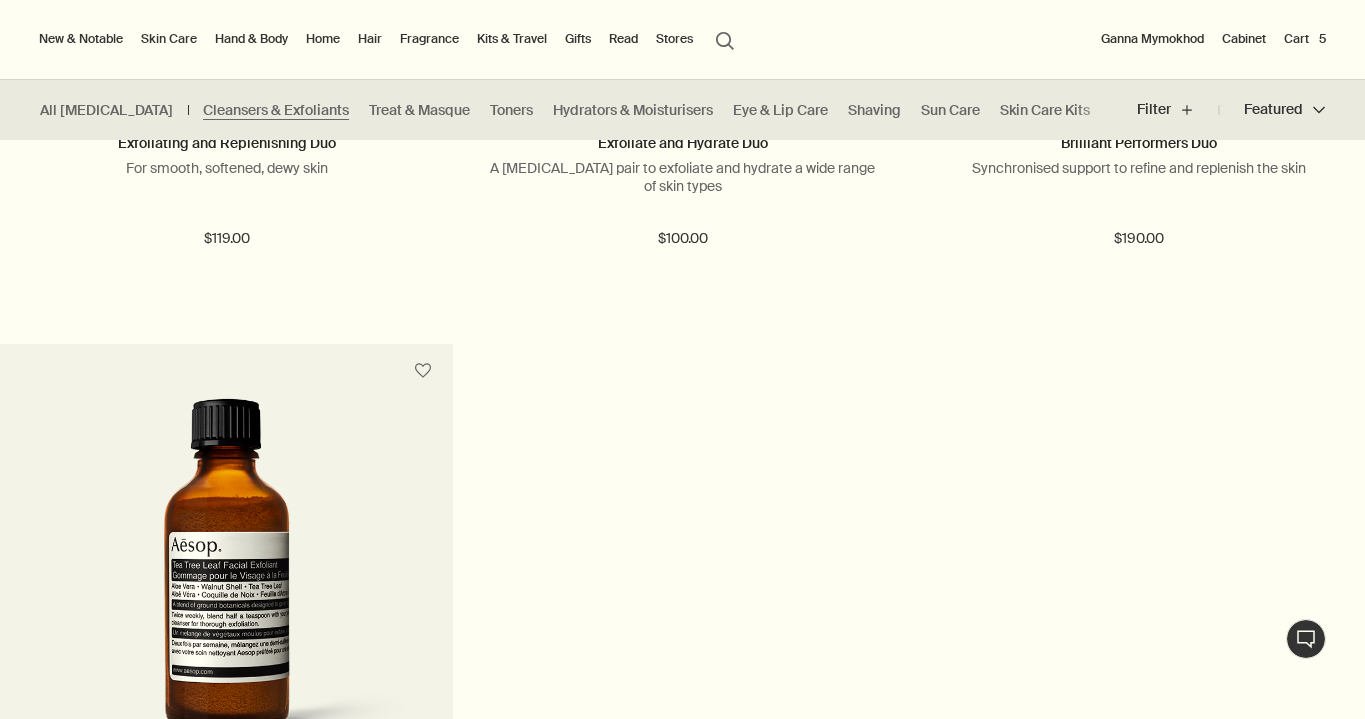 scroll, scrollTop: 3911, scrollLeft: 0, axis: vertical 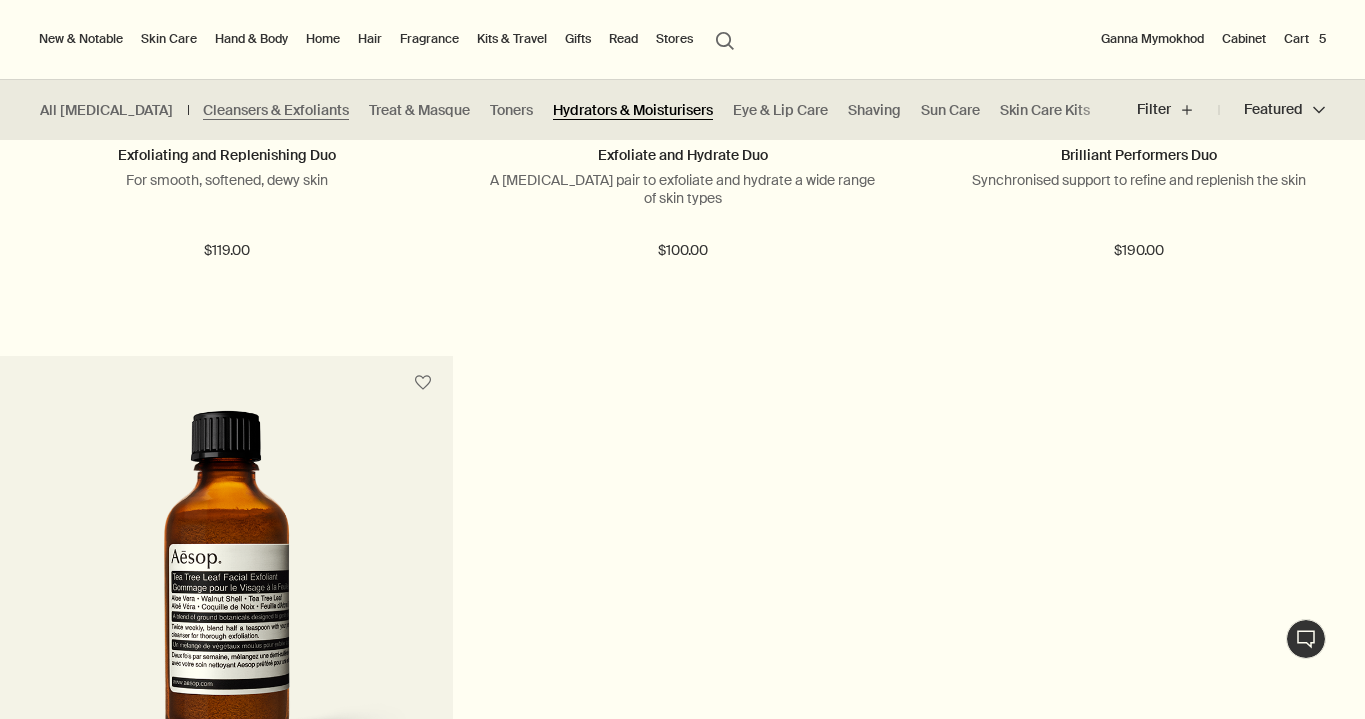 click on "Hydrators & Moisturisers" at bounding box center (633, 110) 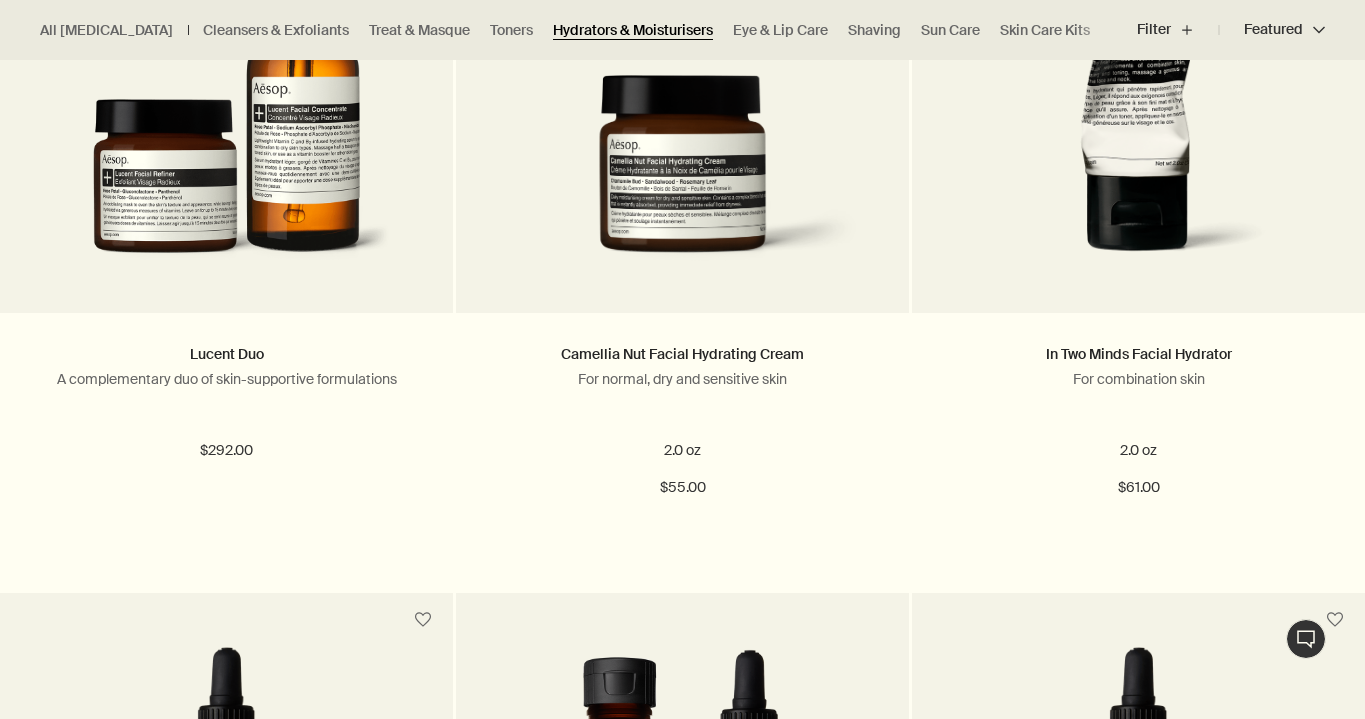 scroll, scrollTop: 786, scrollLeft: 0, axis: vertical 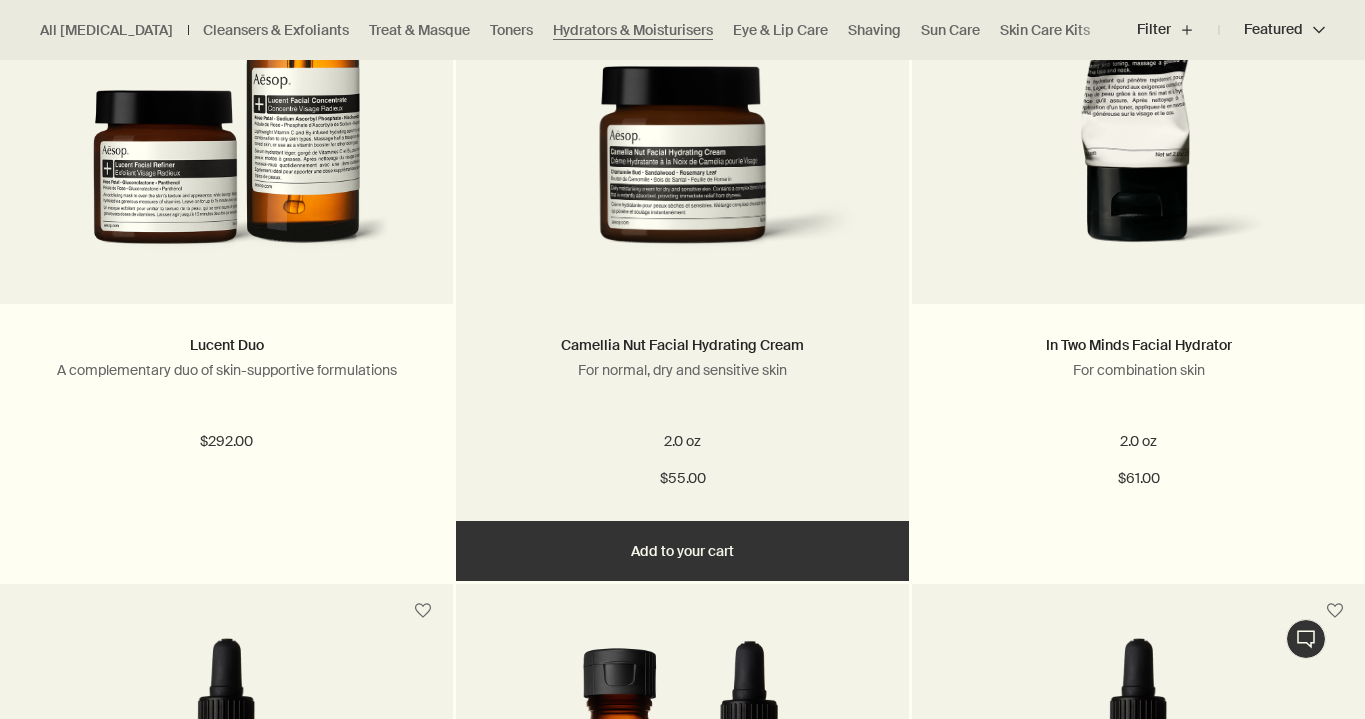 click on "Add Add to your cart" at bounding box center (682, 551) 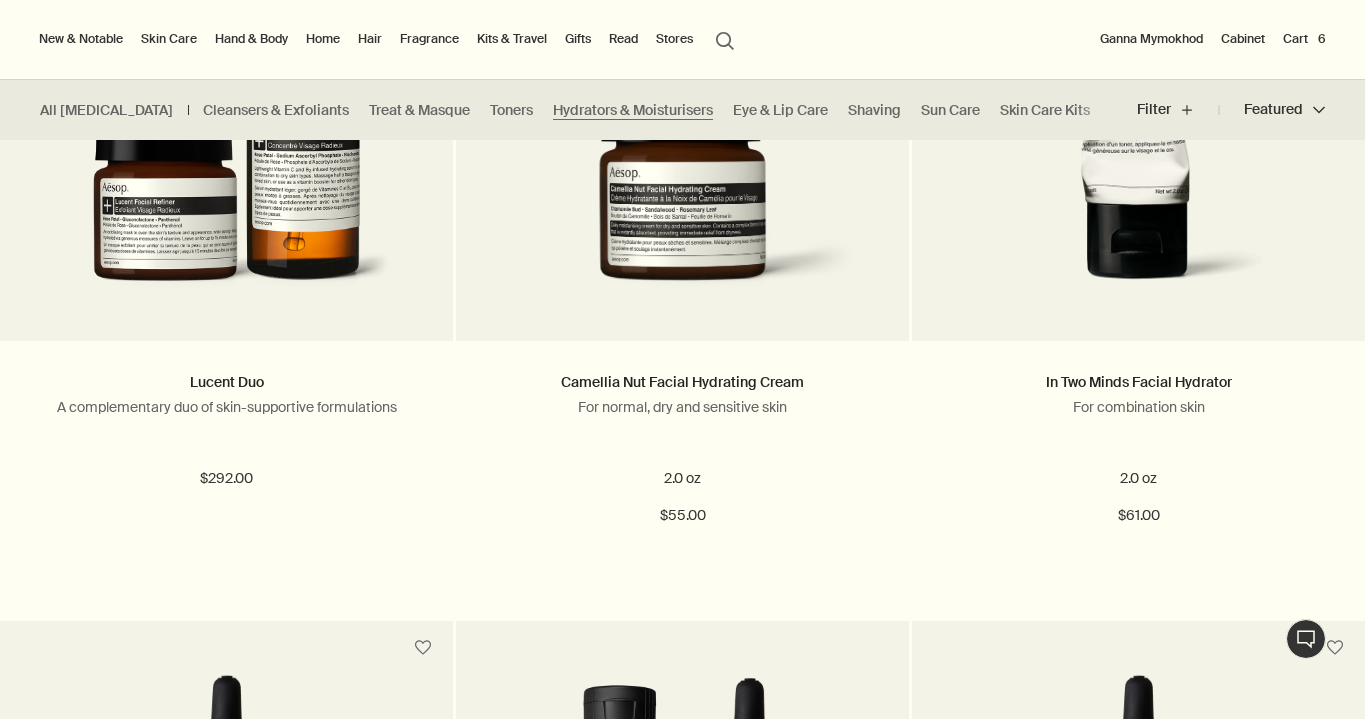 scroll, scrollTop: 689, scrollLeft: 0, axis: vertical 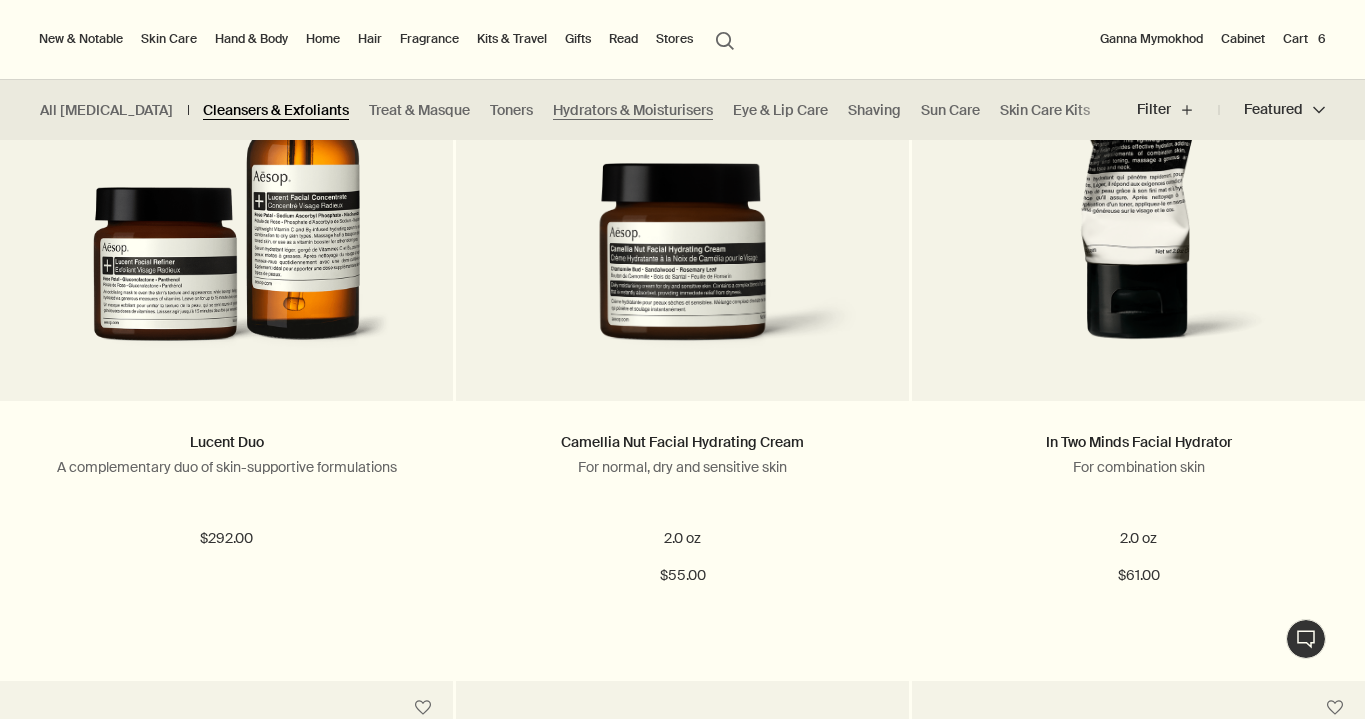click on "Cleansers & Exfoliants" at bounding box center [276, 110] 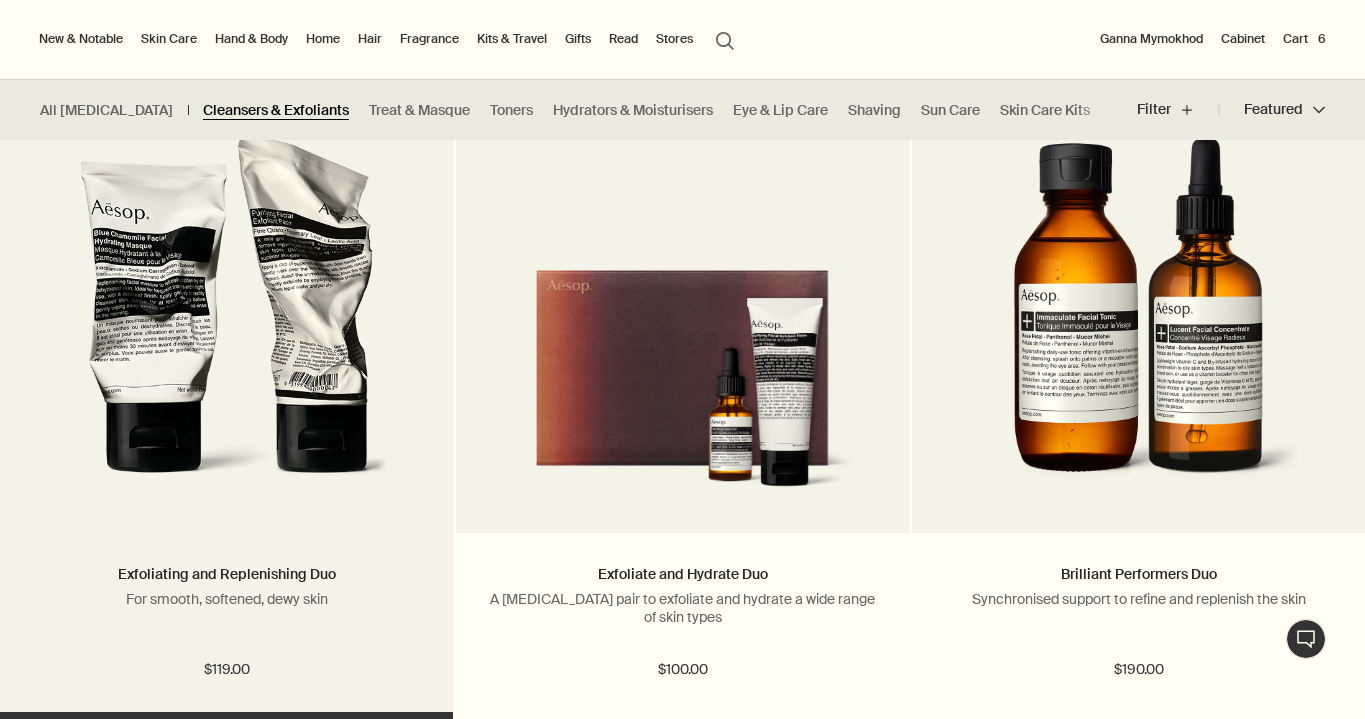 scroll, scrollTop: 3382, scrollLeft: 0, axis: vertical 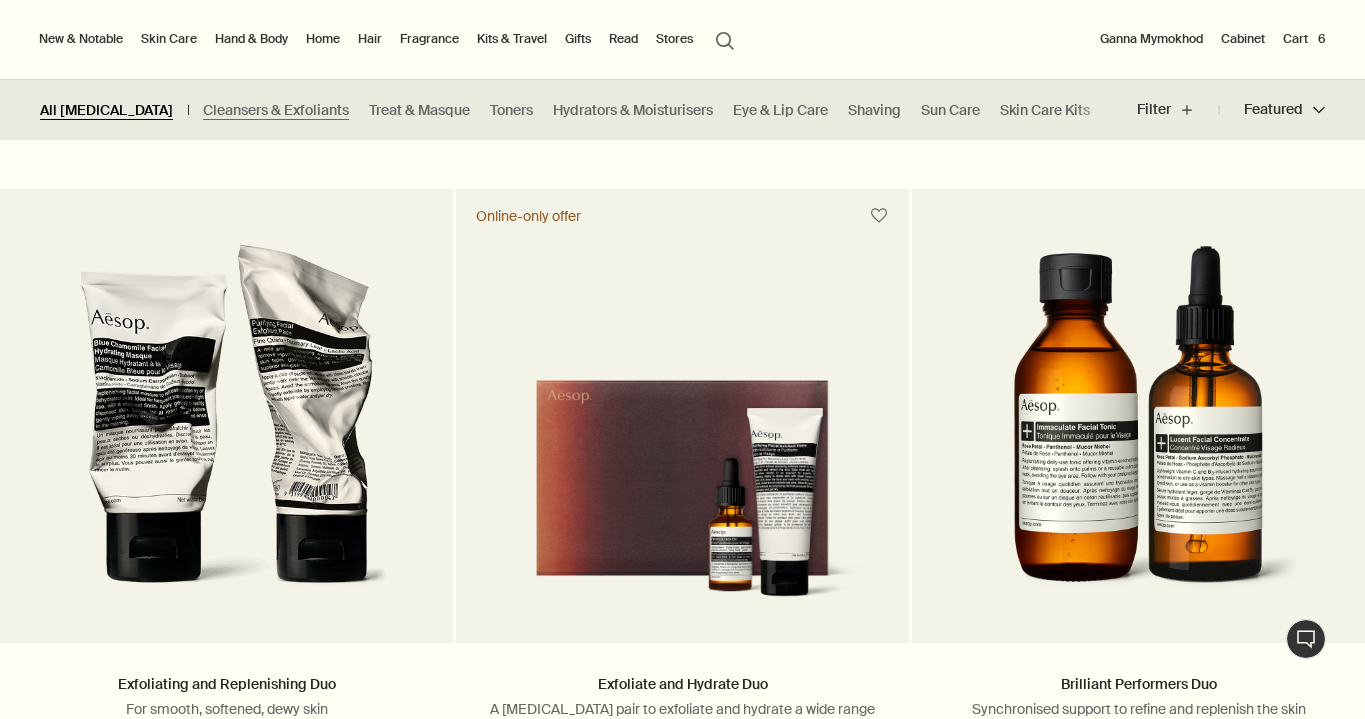 click on "All Skin Care" at bounding box center [106, 110] 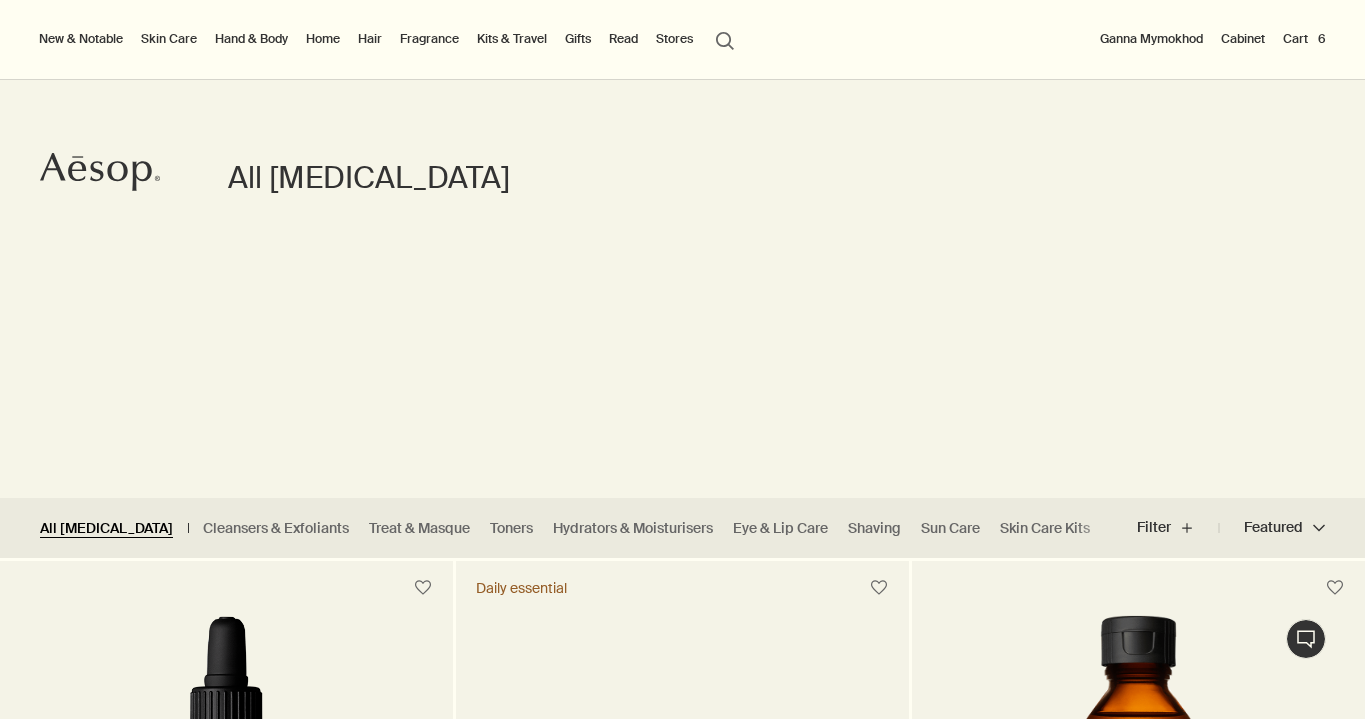 scroll, scrollTop: 0, scrollLeft: 0, axis: both 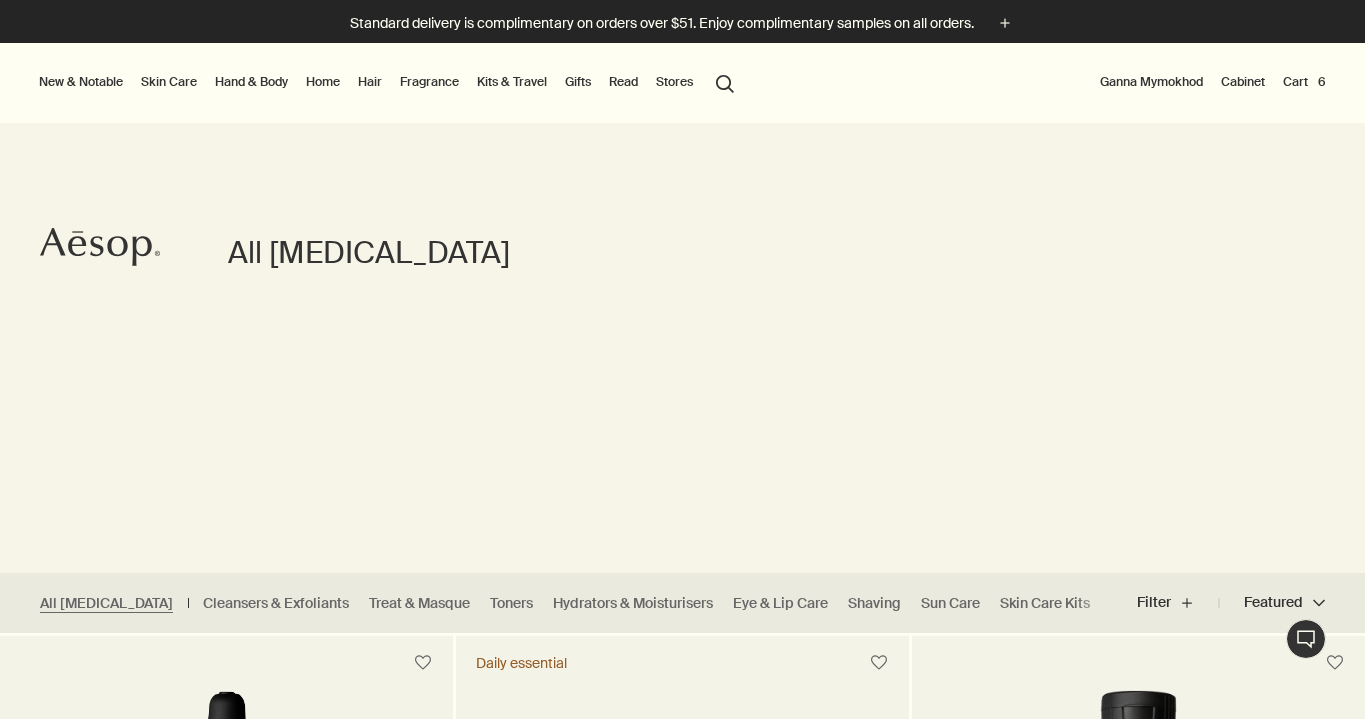 click on "Hand & Body" at bounding box center [251, 82] 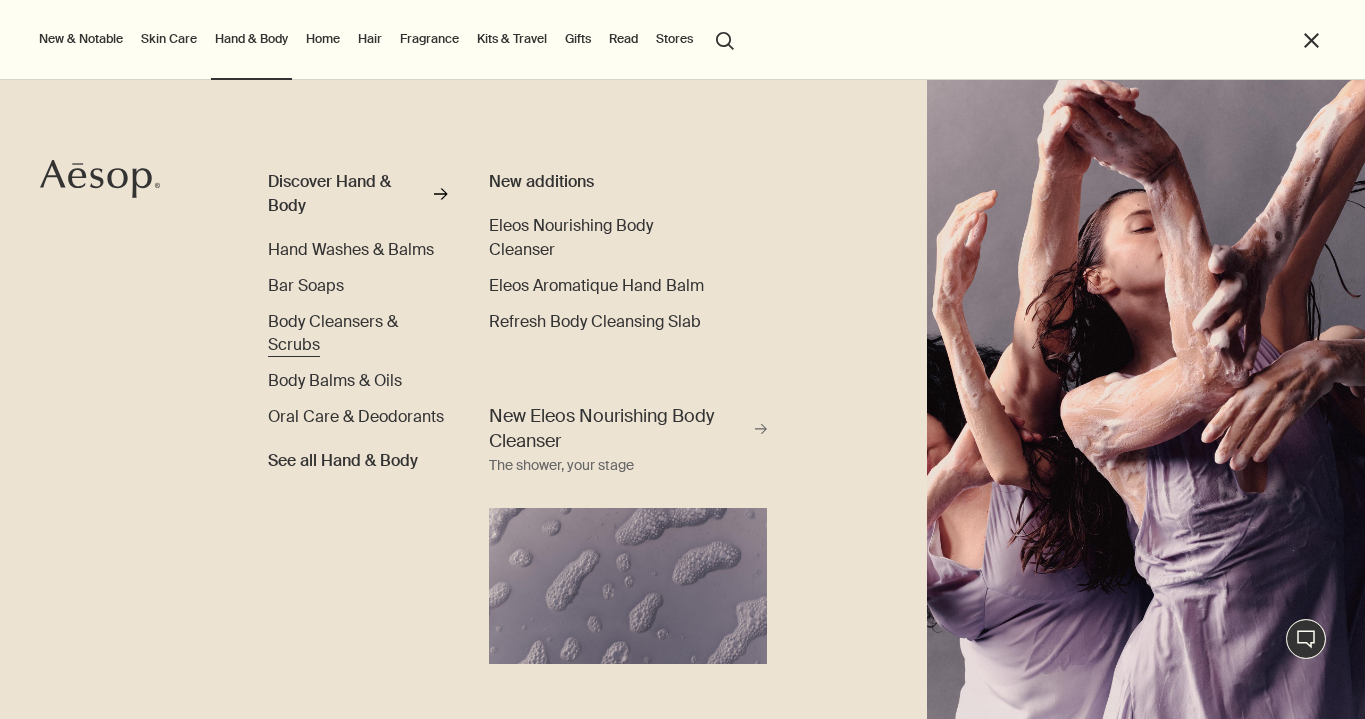 click on "Body Cleansers & Scrubs" at bounding box center [333, 333] 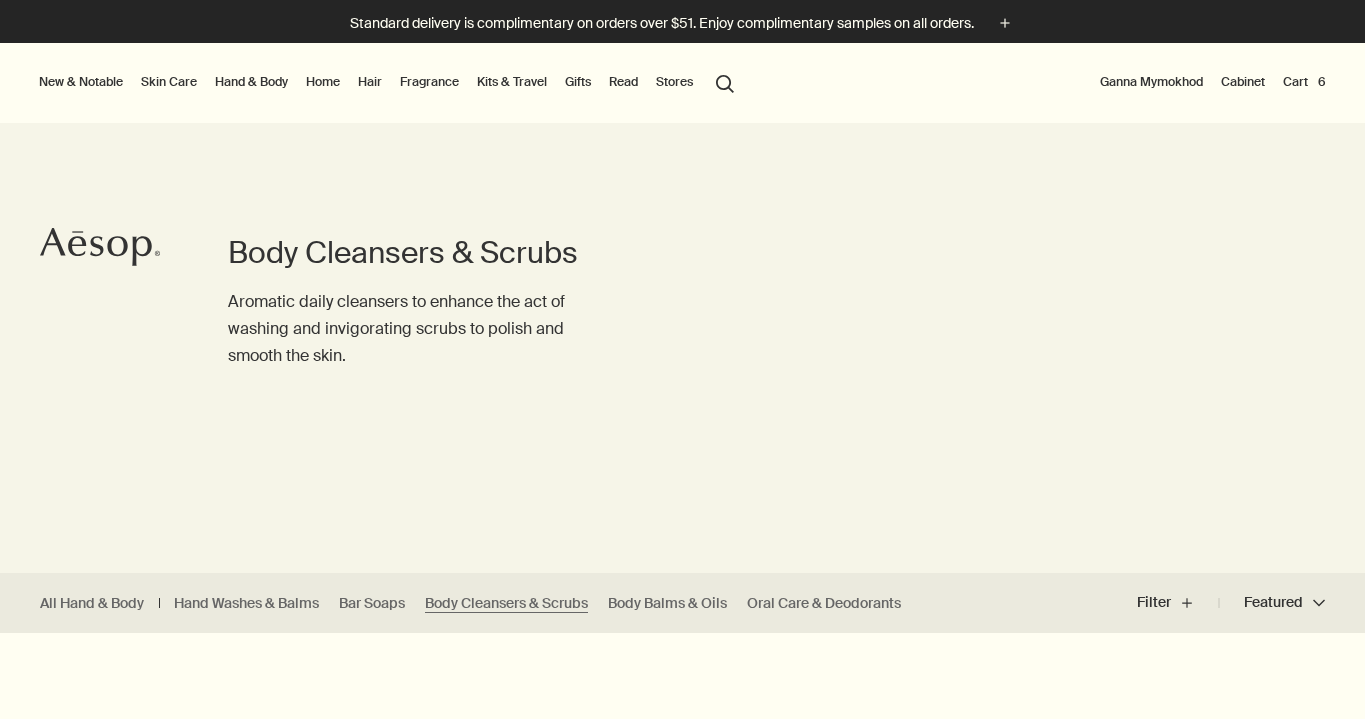 scroll, scrollTop: 0, scrollLeft: 0, axis: both 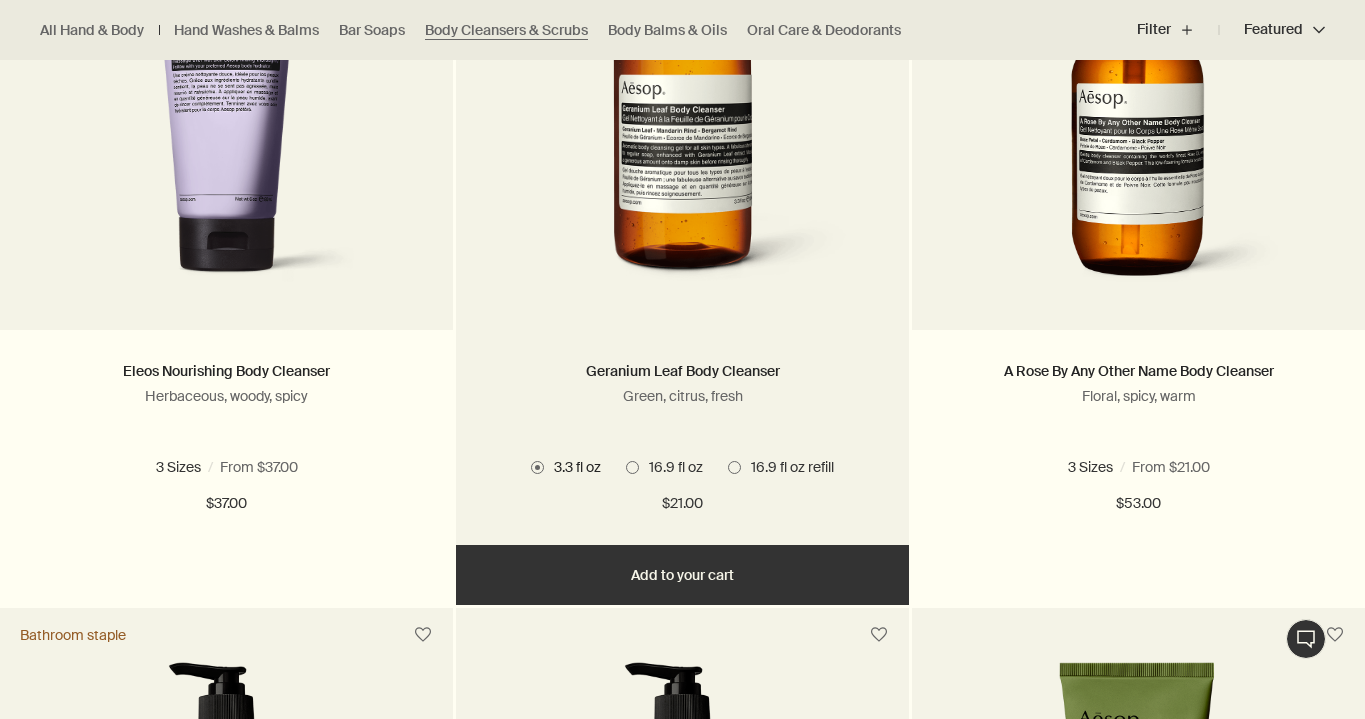 click at bounding box center (632, 467) 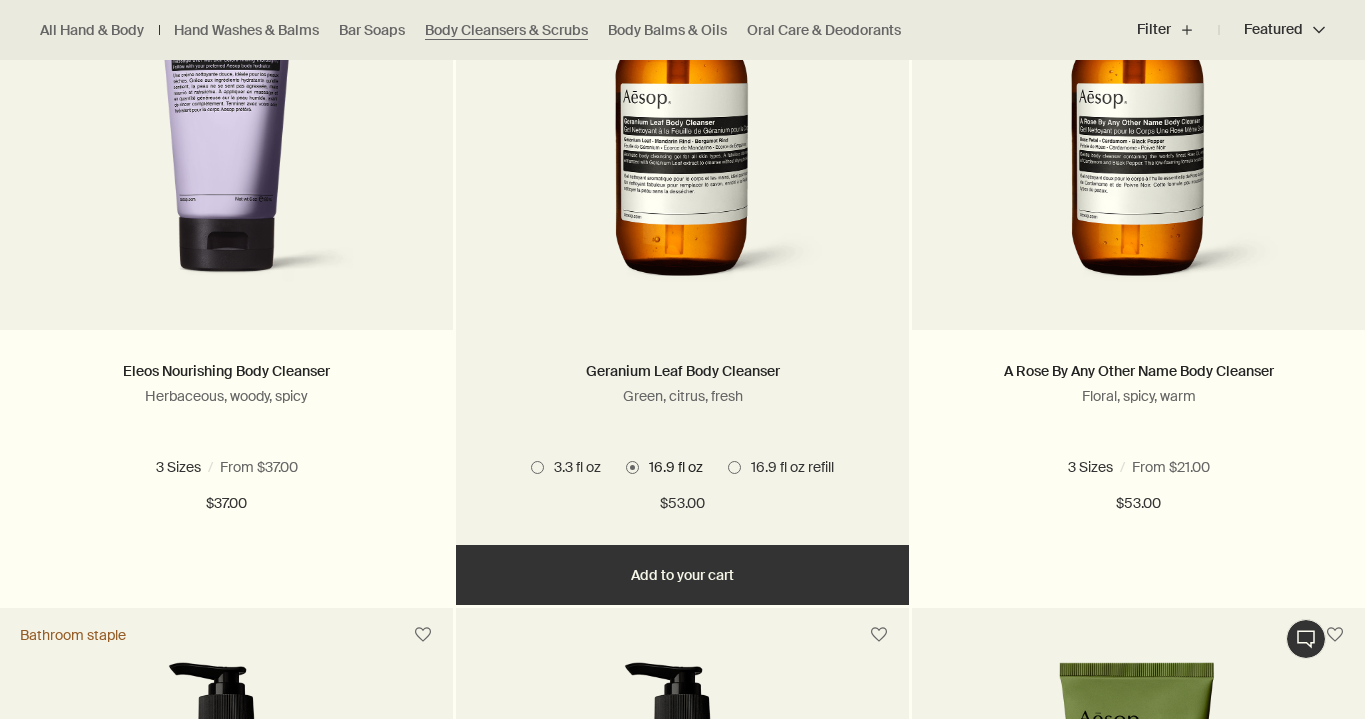 click at bounding box center [537, 467] 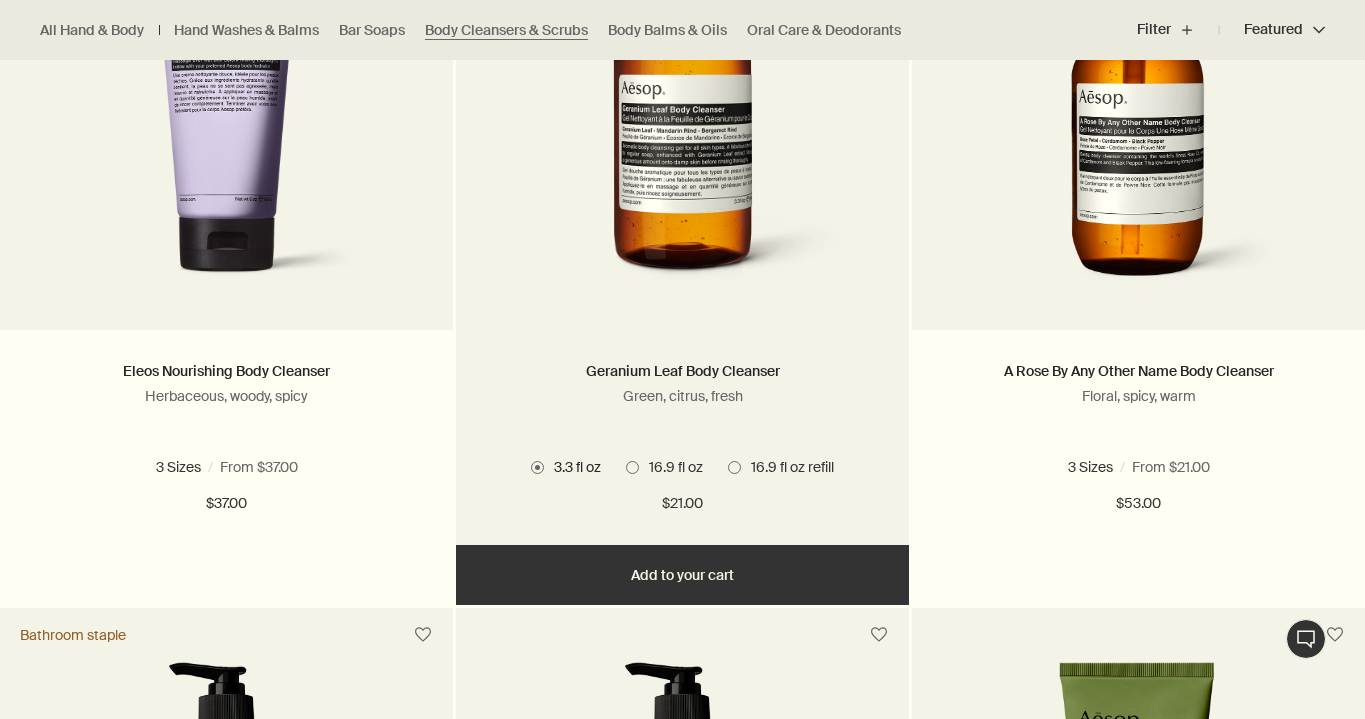 click at bounding box center [632, 467] 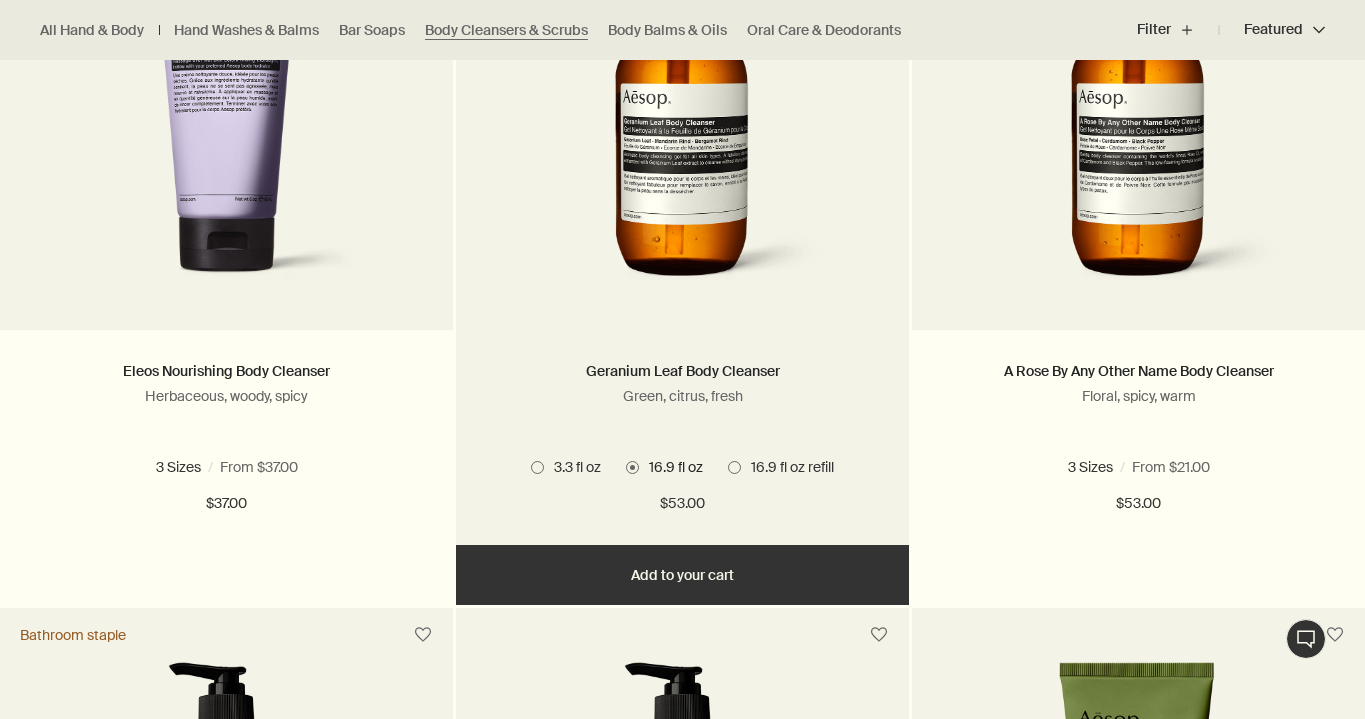 click on "Add Add to your cart" at bounding box center [682, 575] 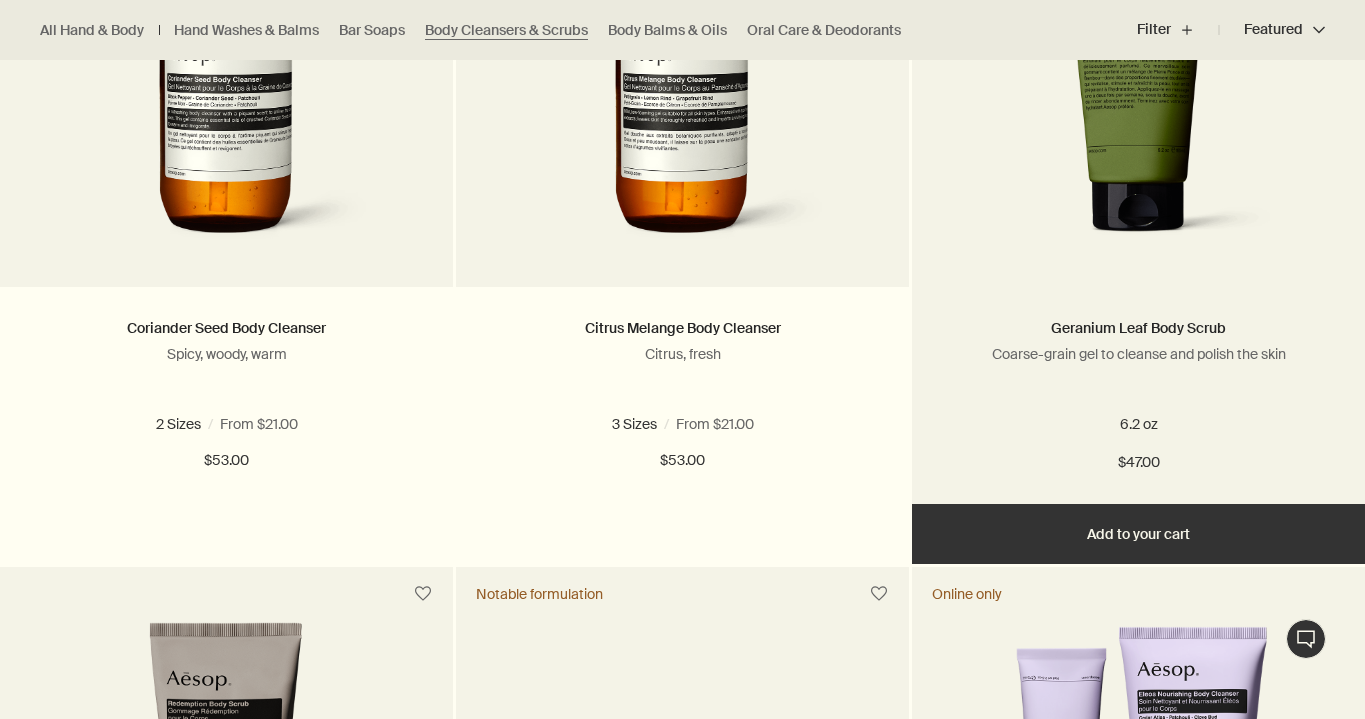 scroll, scrollTop: 1541, scrollLeft: 0, axis: vertical 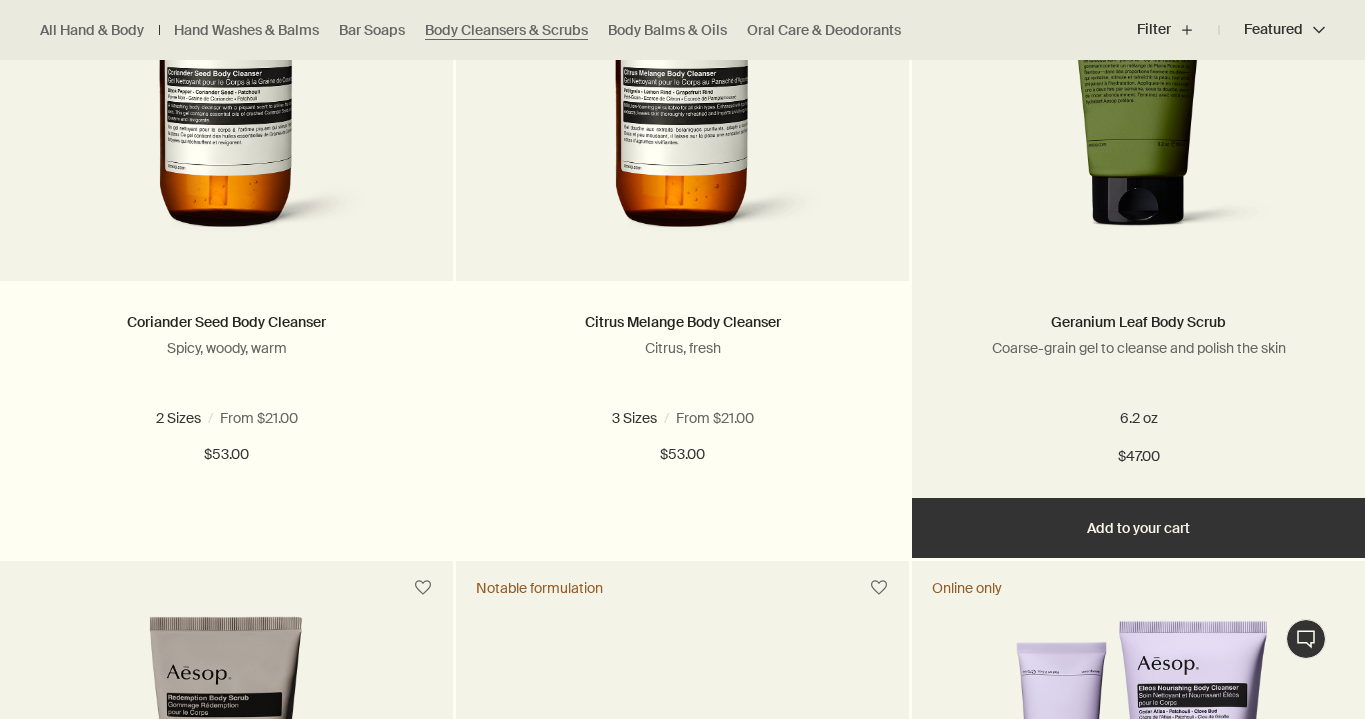 click on "Add Add to your cart" at bounding box center (1138, 528) 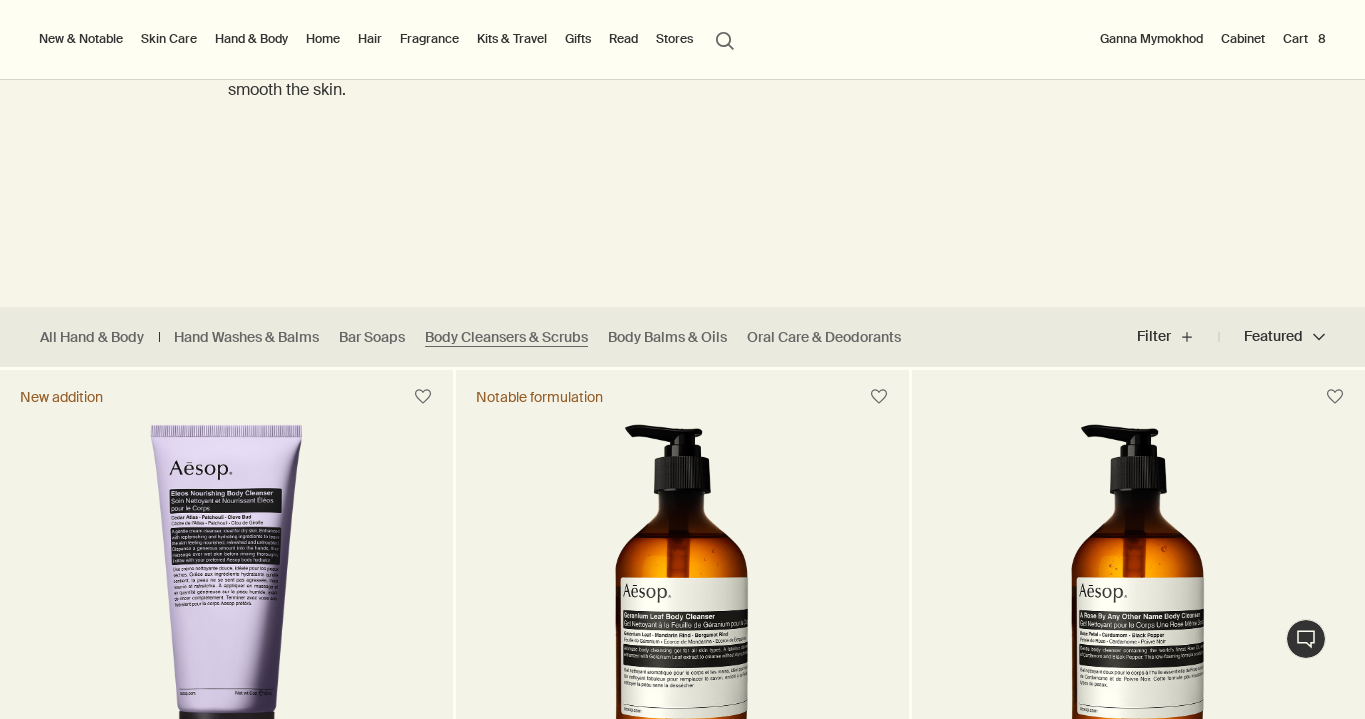scroll, scrollTop: 264, scrollLeft: 0, axis: vertical 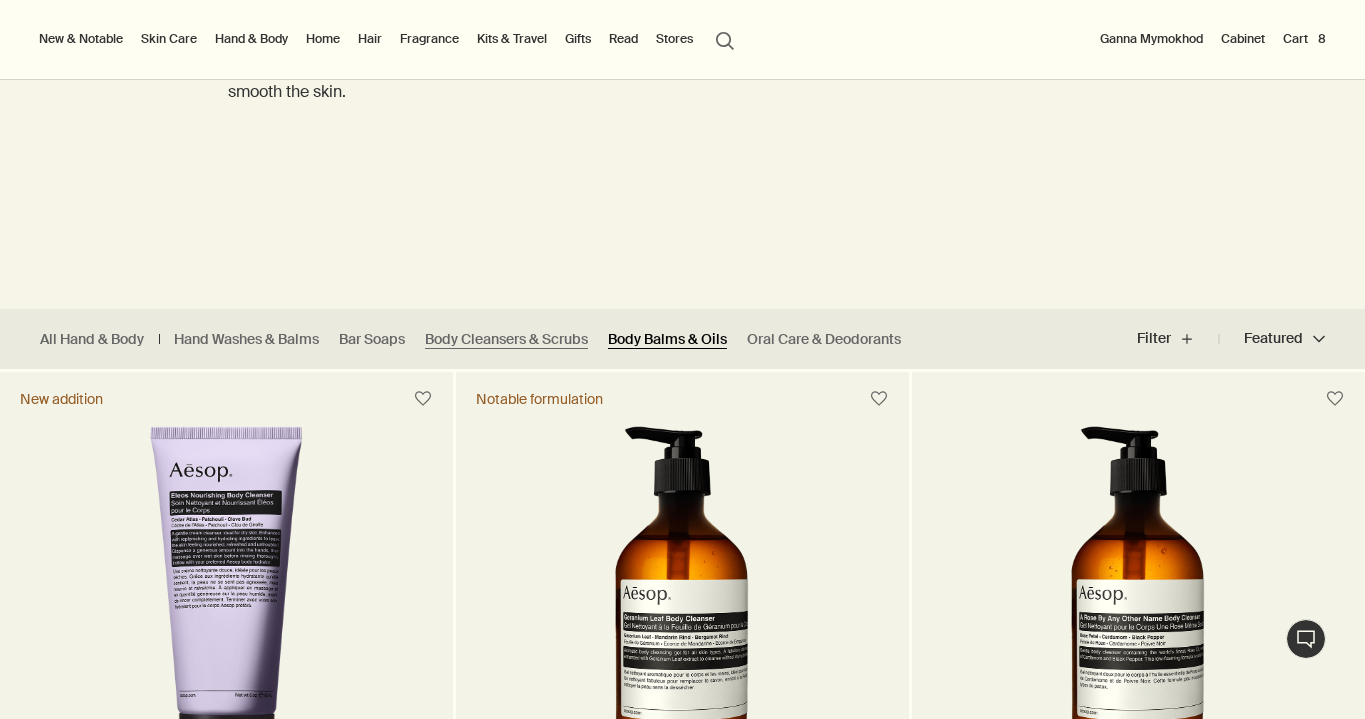 click on "Body Balms & Oils" at bounding box center (667, 339) 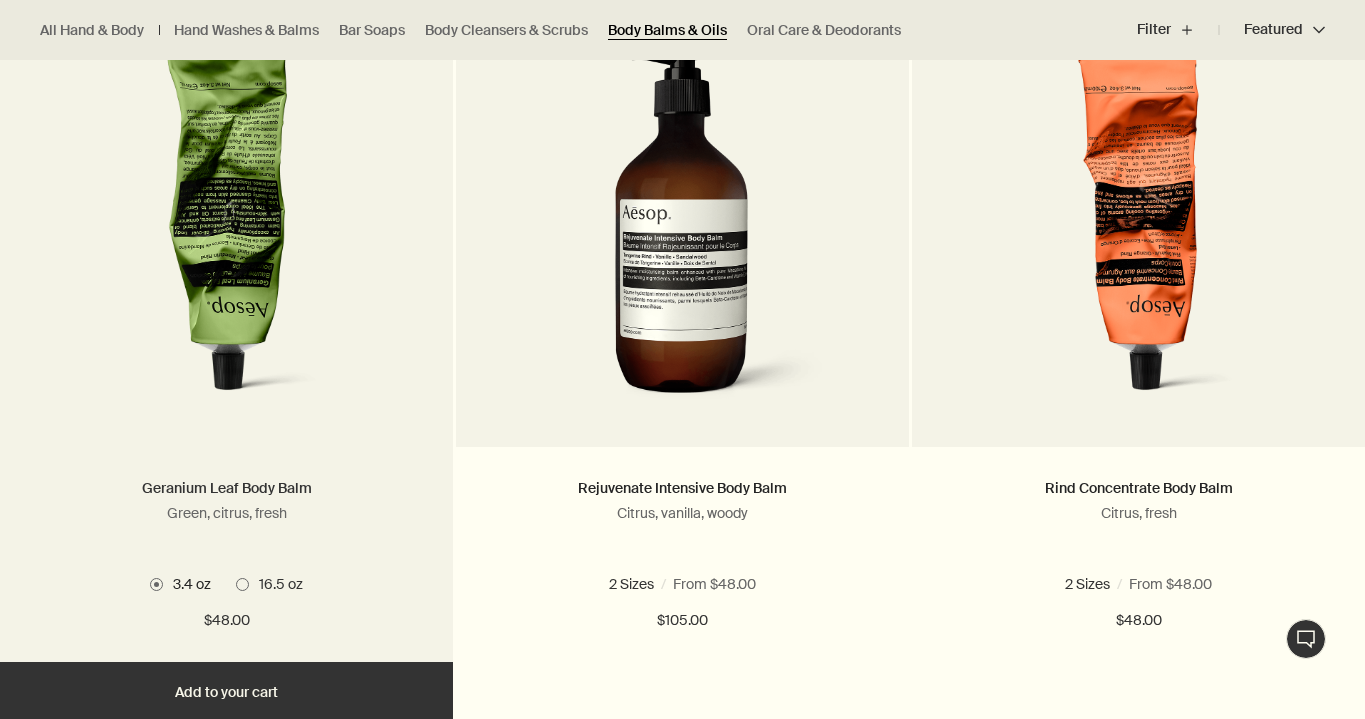 scroll, scrollTop: 736, scrollLeft: 0, axis: vertical 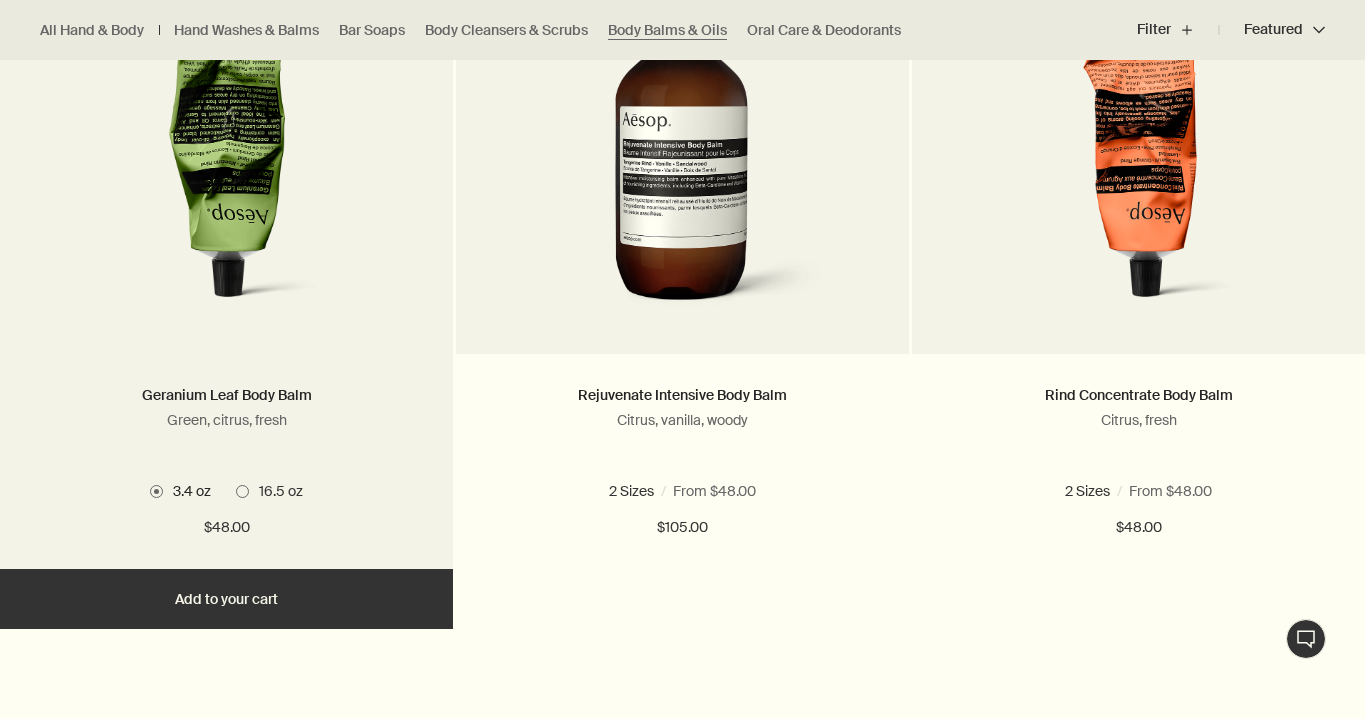 click at bounding box center [242, 491] 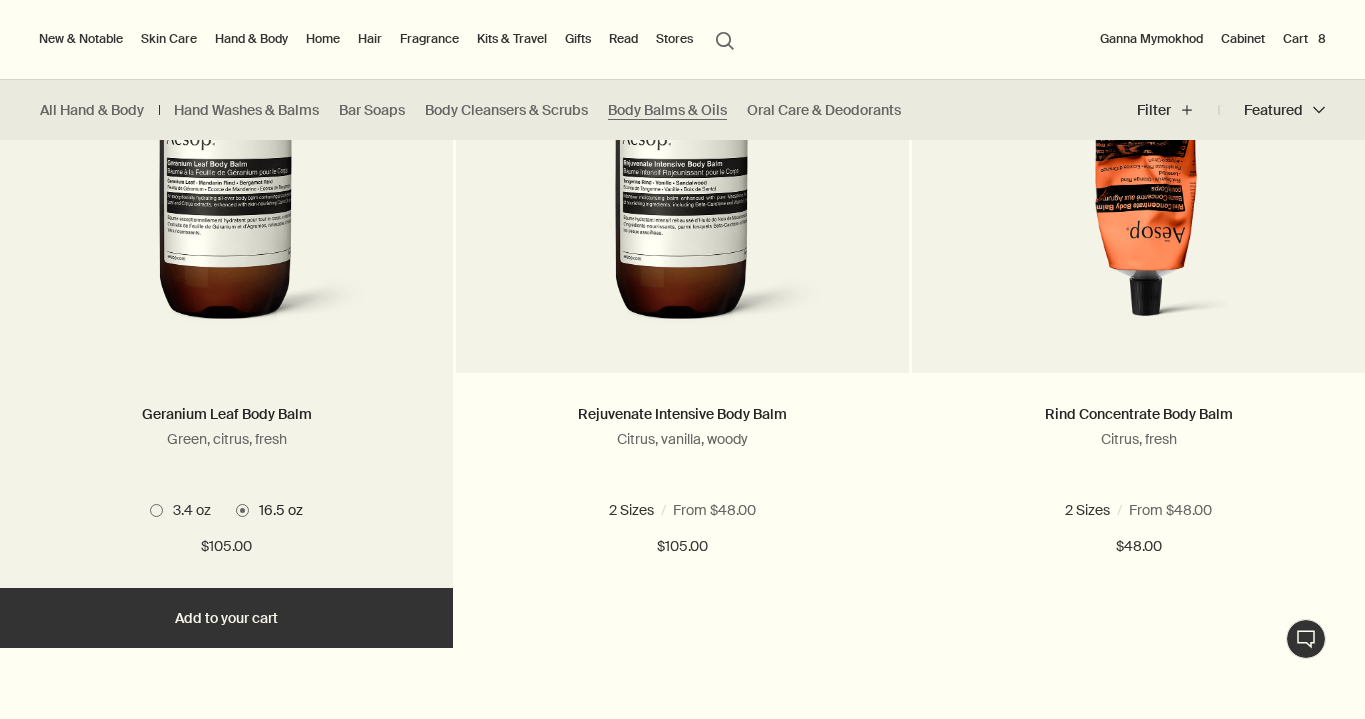 scroll, scrollTop: 714, scrollLeft: 0, axis: vertical 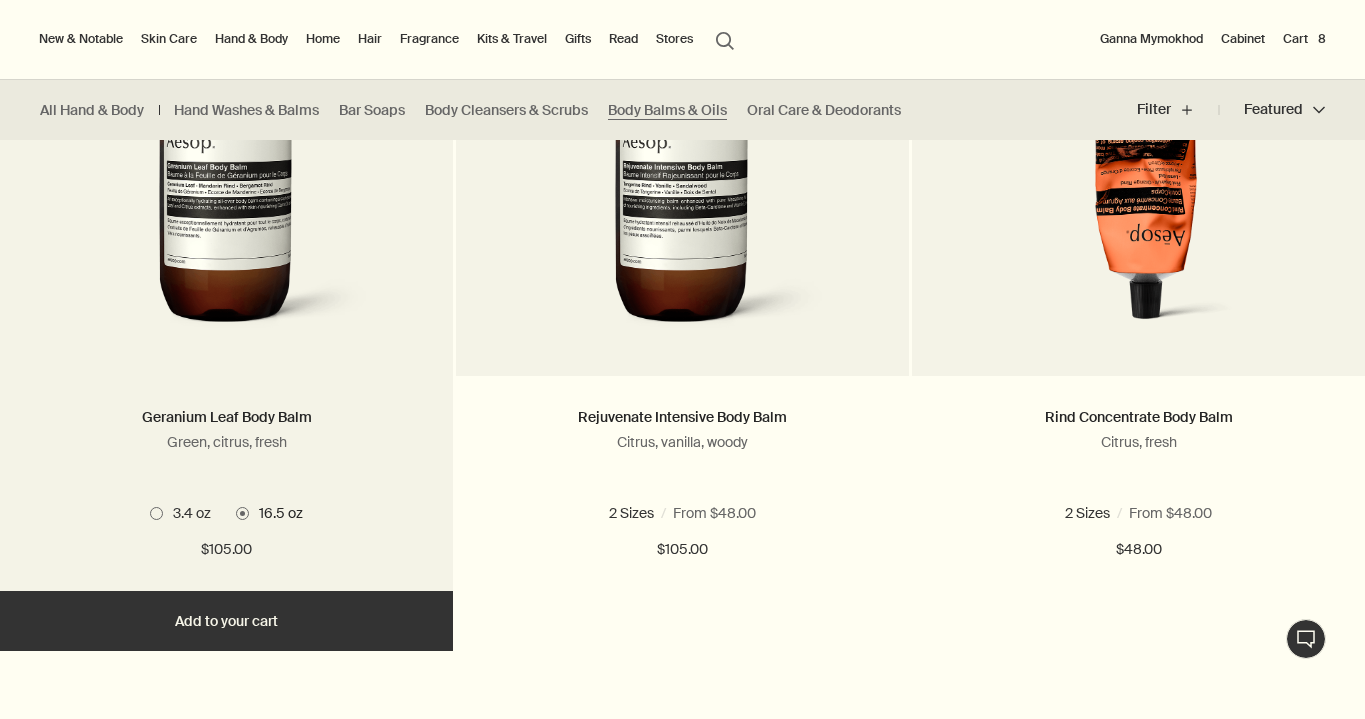 click on "Add Add to your cart" at bounding box center (226, 621) 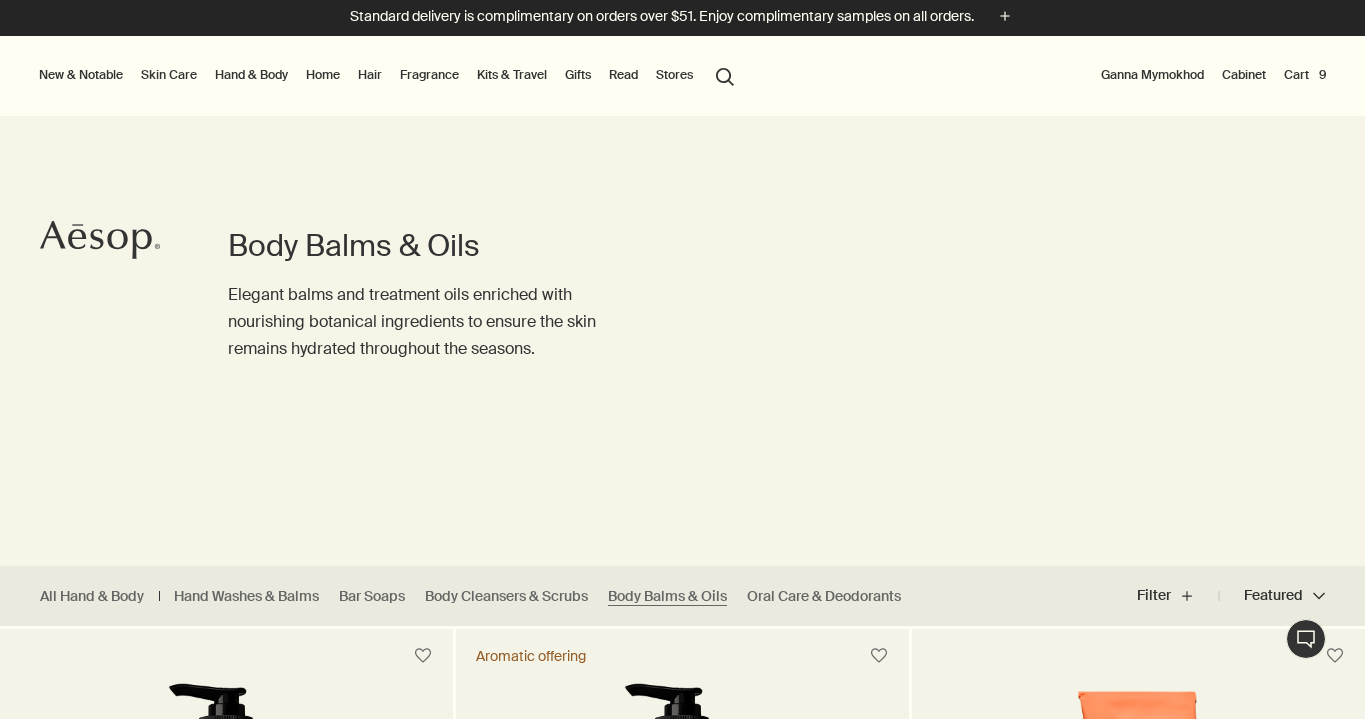 scroll, scrollTop: 0, scrollLeft: 0, axis: both 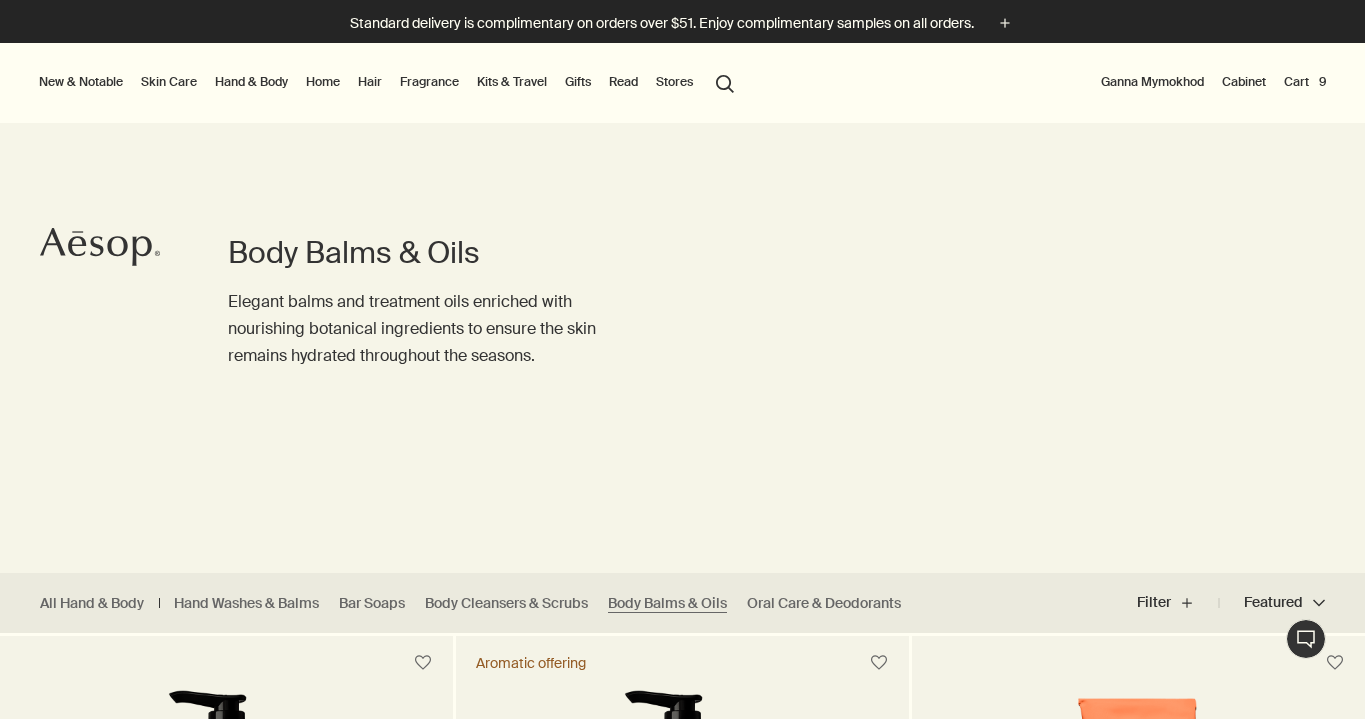 click on "Cart 9" at bounding box center [1305, 82] 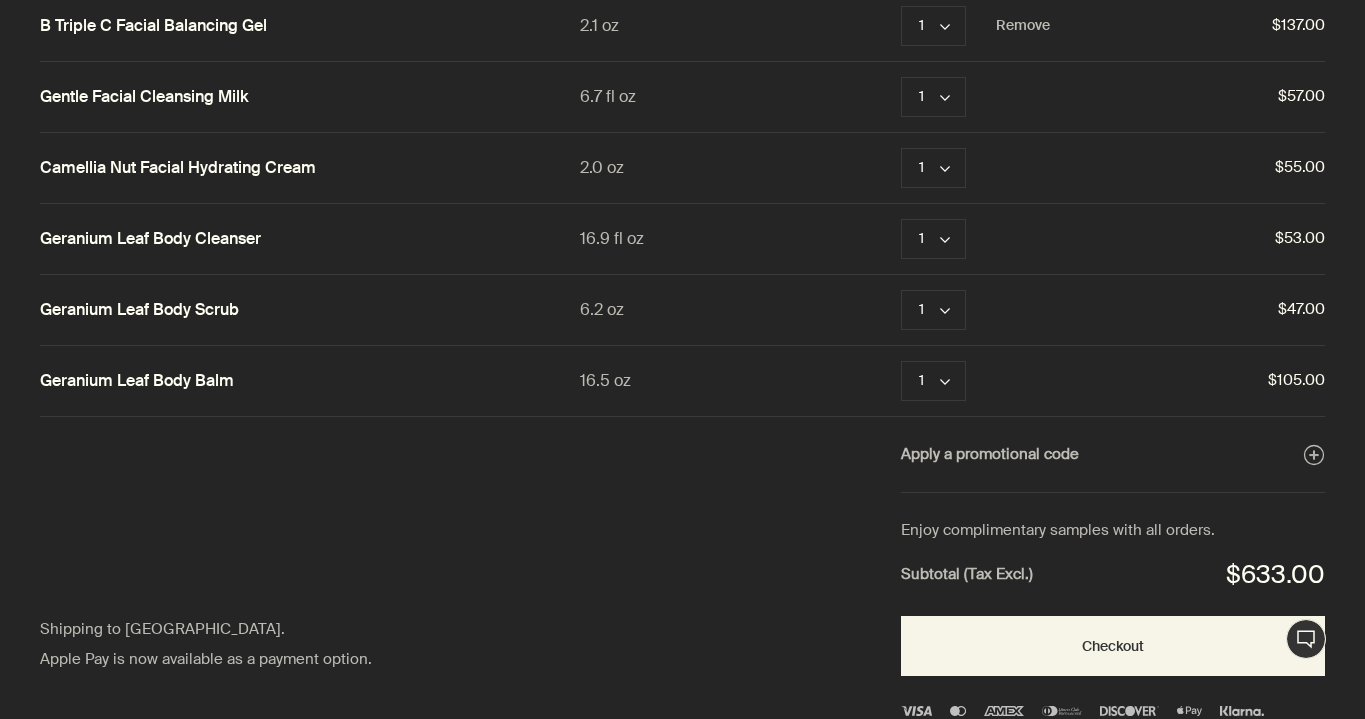 scroll, scrollTop: 380, scrollLeft: 0, axis: vertical 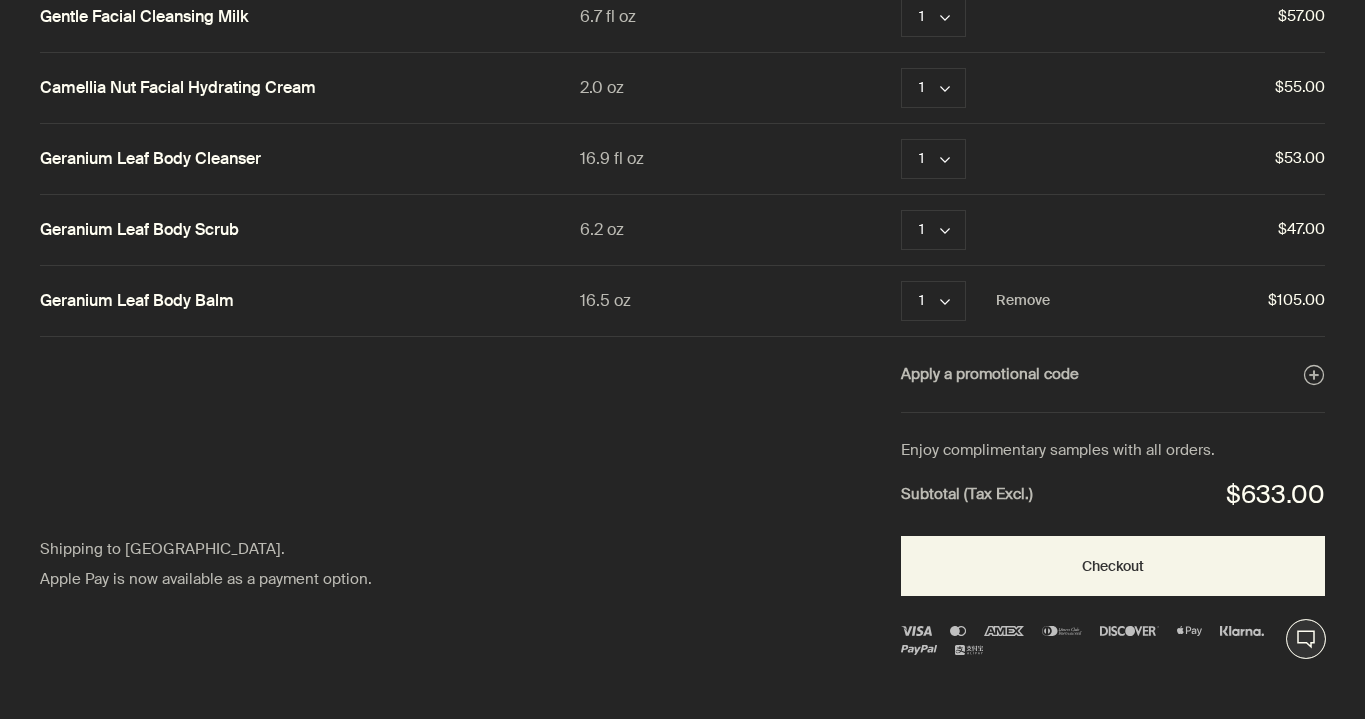 click on "Geranium Leaf Body Balm" at bounding box center (137, 301) 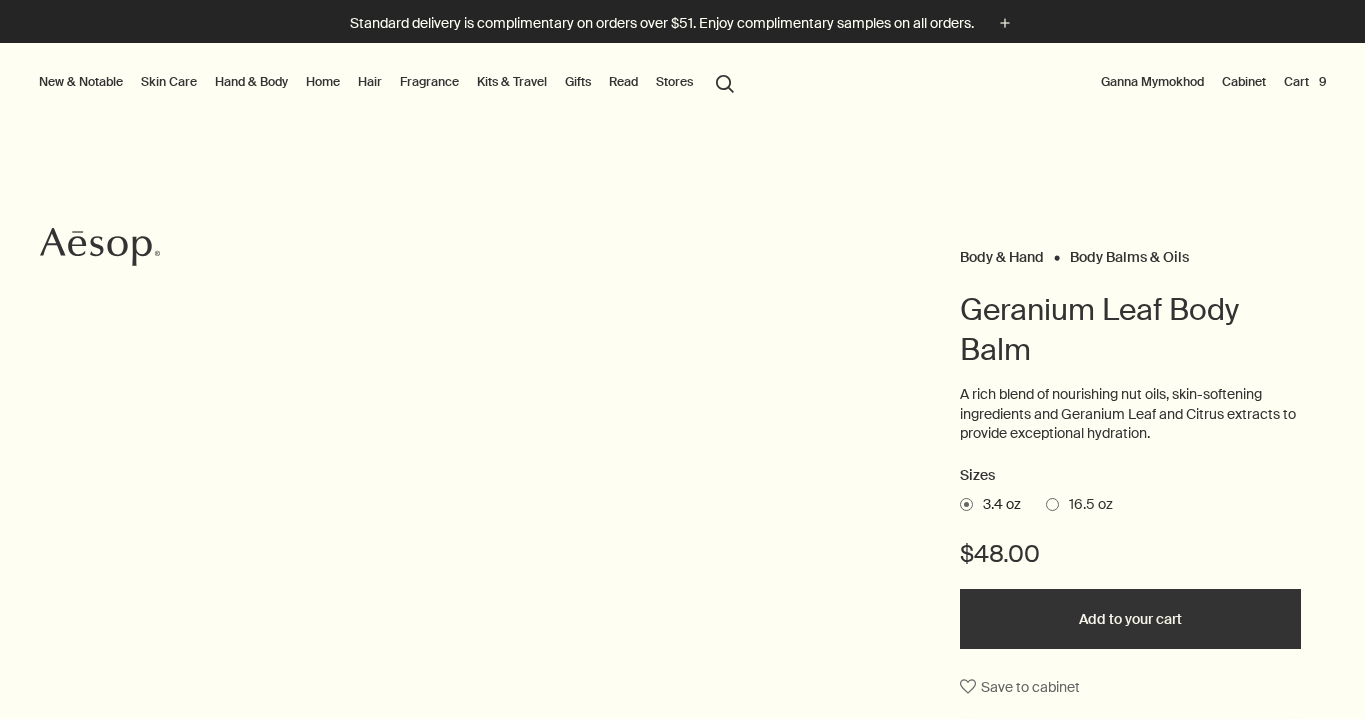 scroll, scrollTop: 0, scrollLeft: 0, axis: both 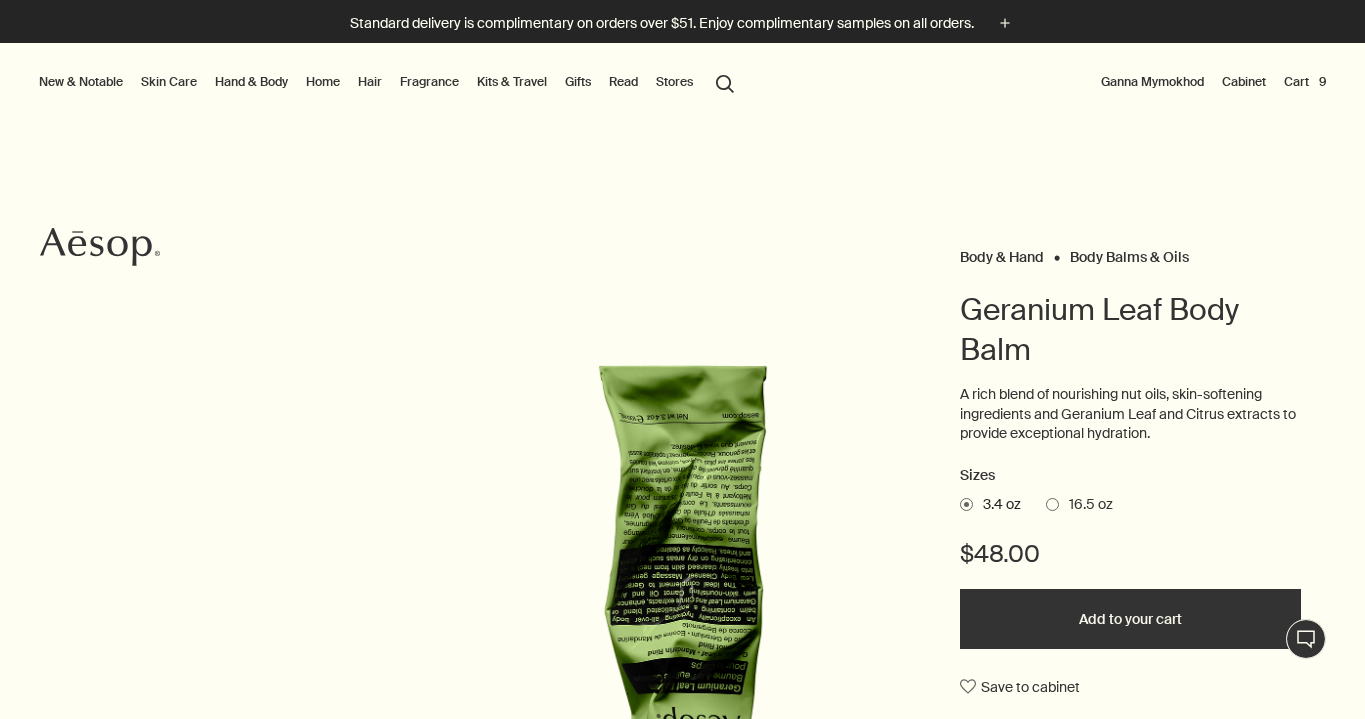 click on "Cart 9" at bounding box center [1305, 82] 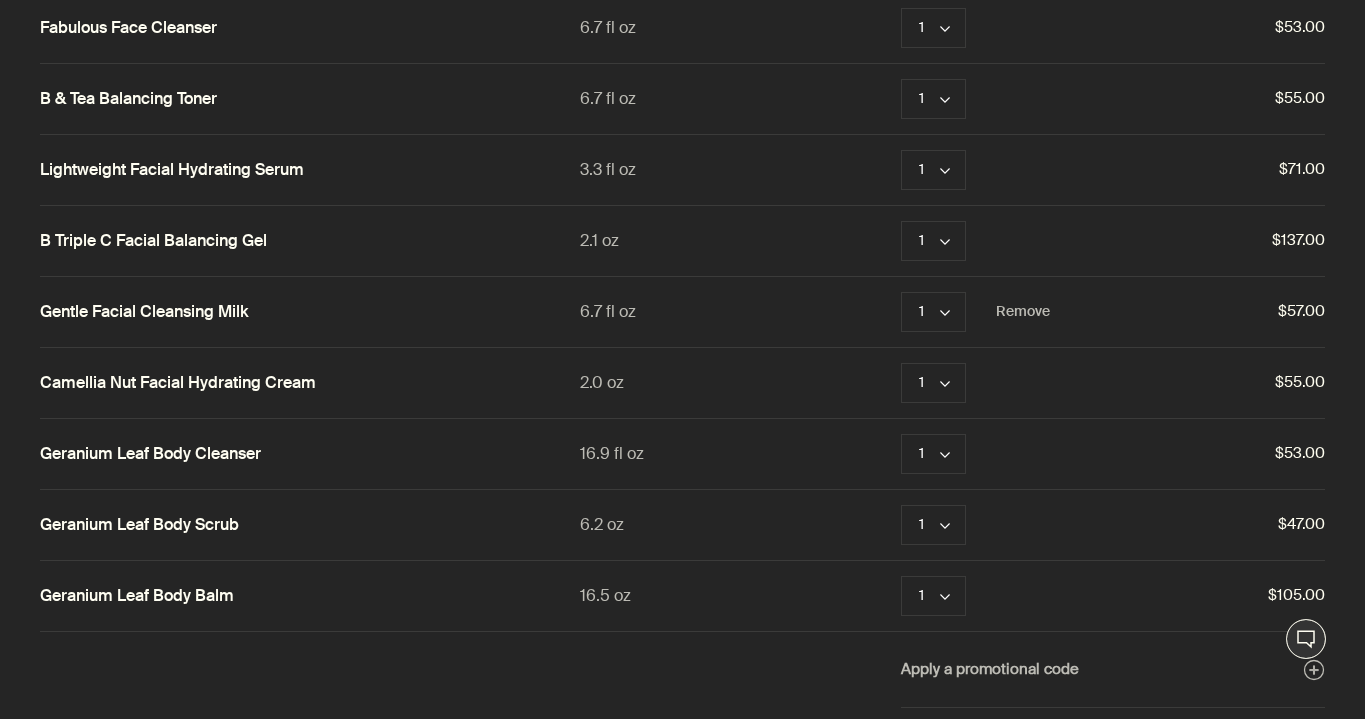 scroll, scrollTop: 0, scrollLeft: 0, axis: both 